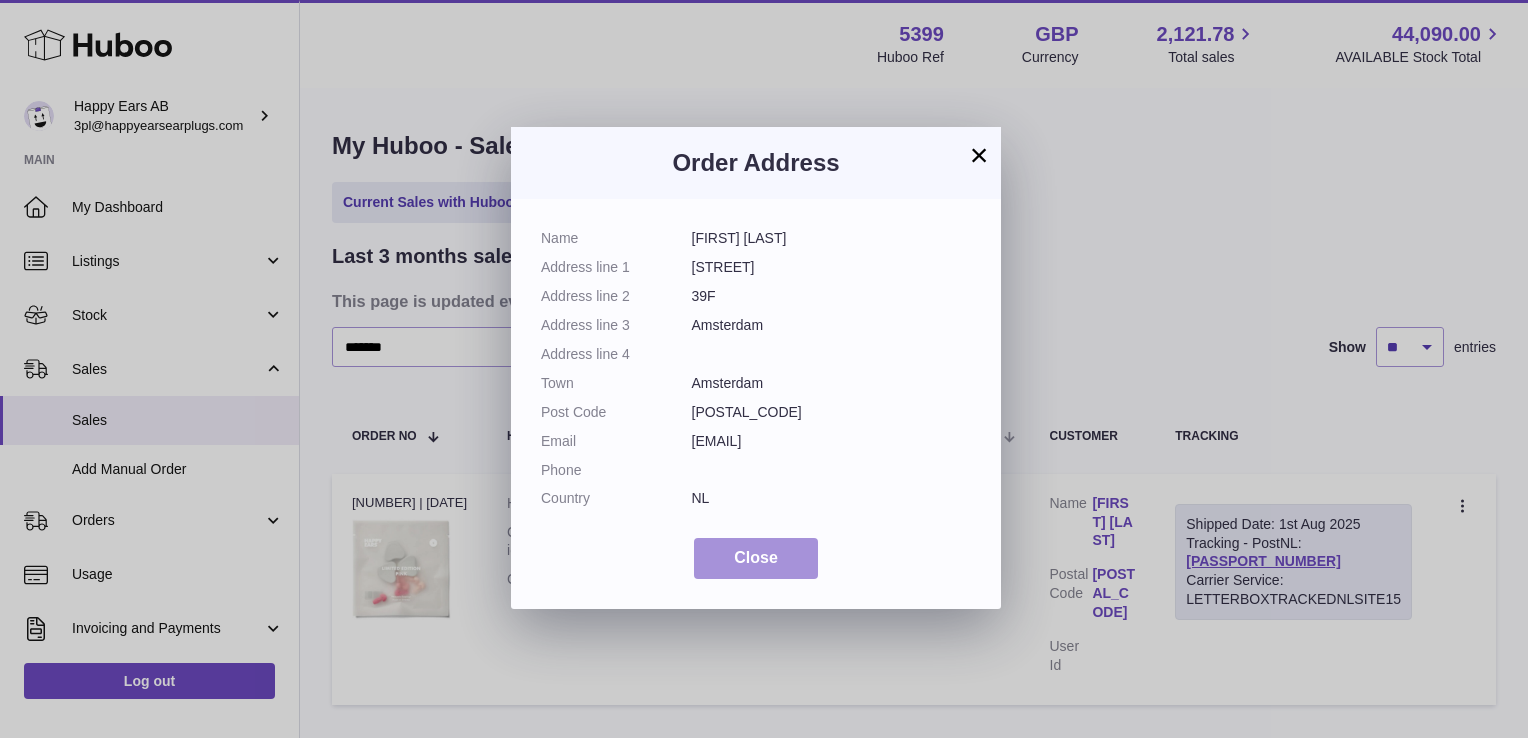 scroll, scrollTop: 0, scrollLeft: 0, axis: both 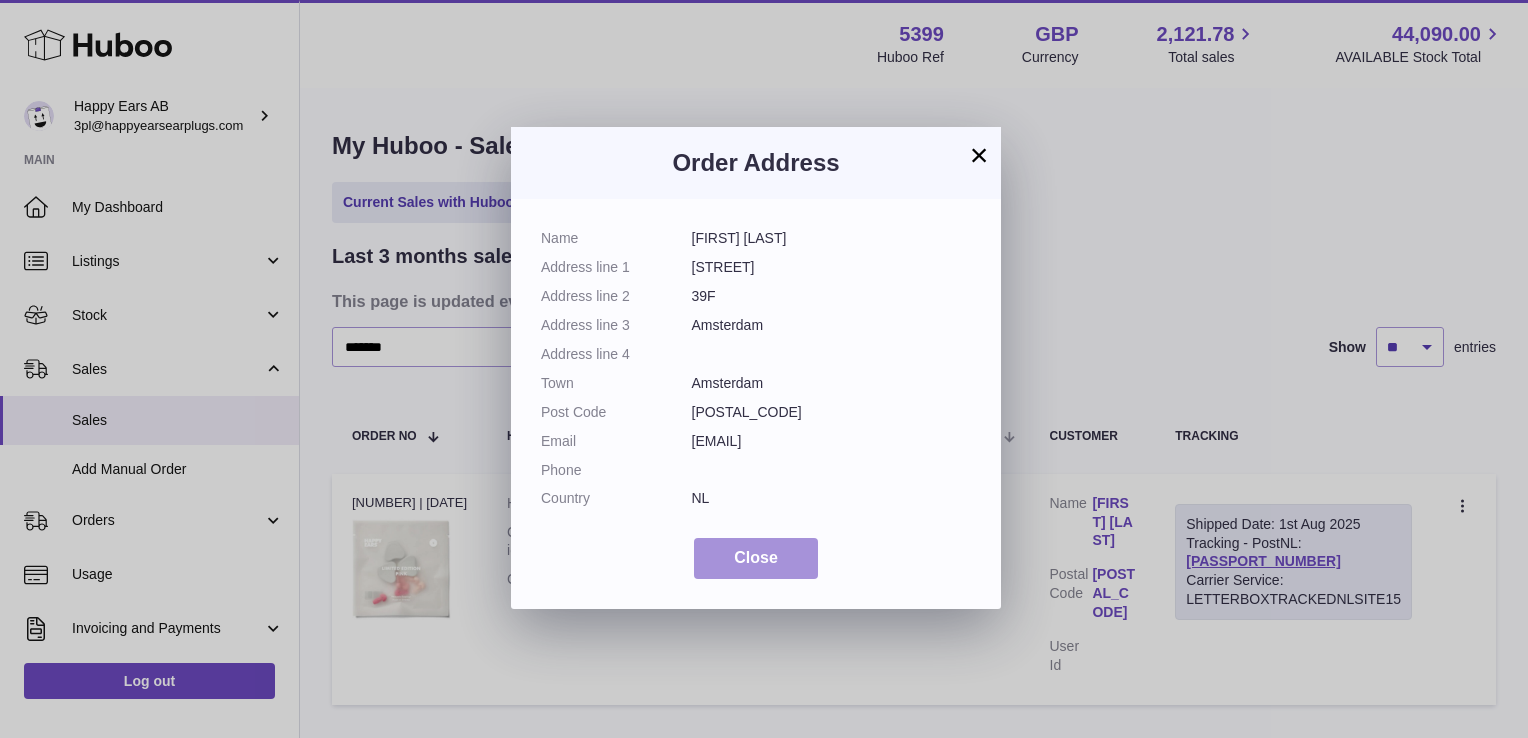 click on "Close" at bounding box center (756, 558) 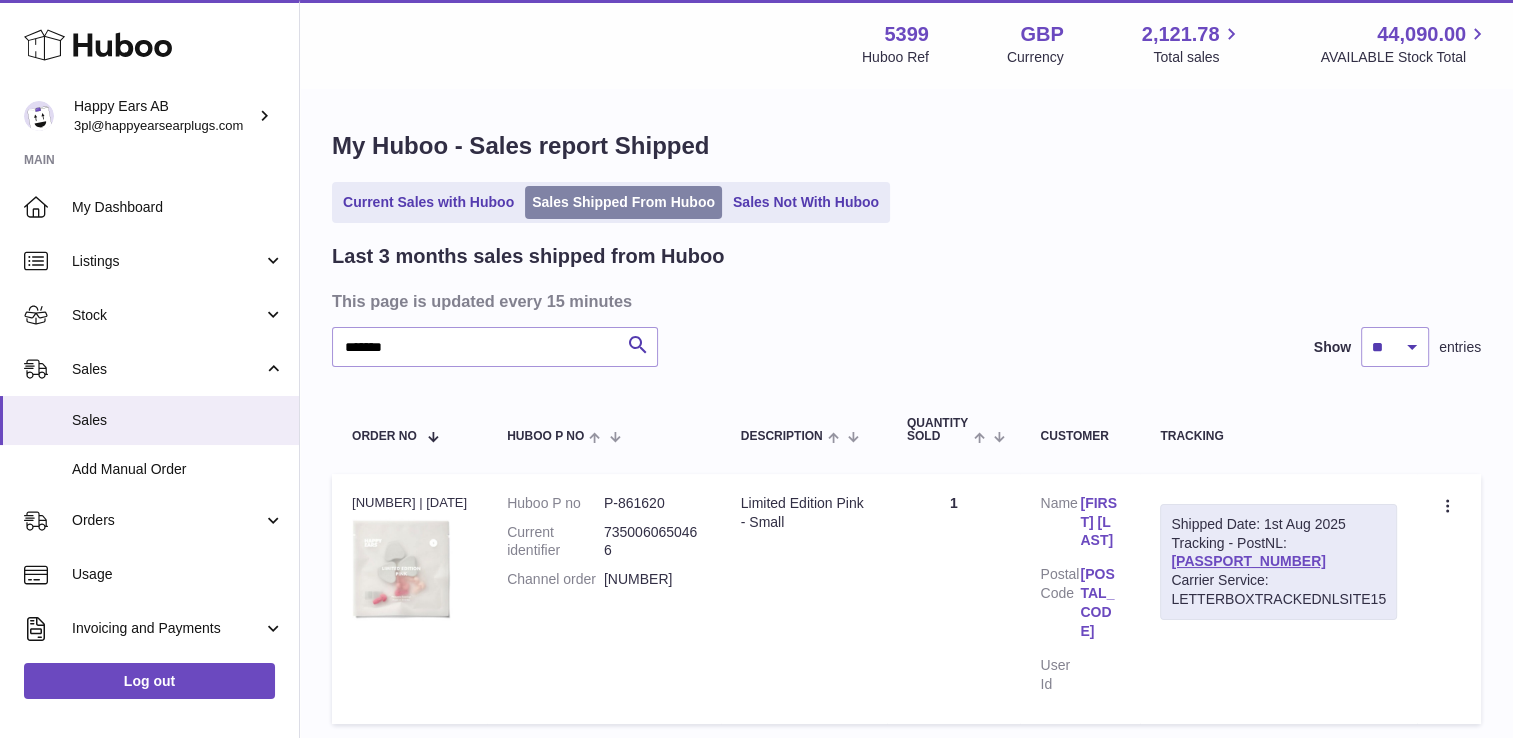 click on "Sales Shipped From Huboo" at bounding box center [623, 202] 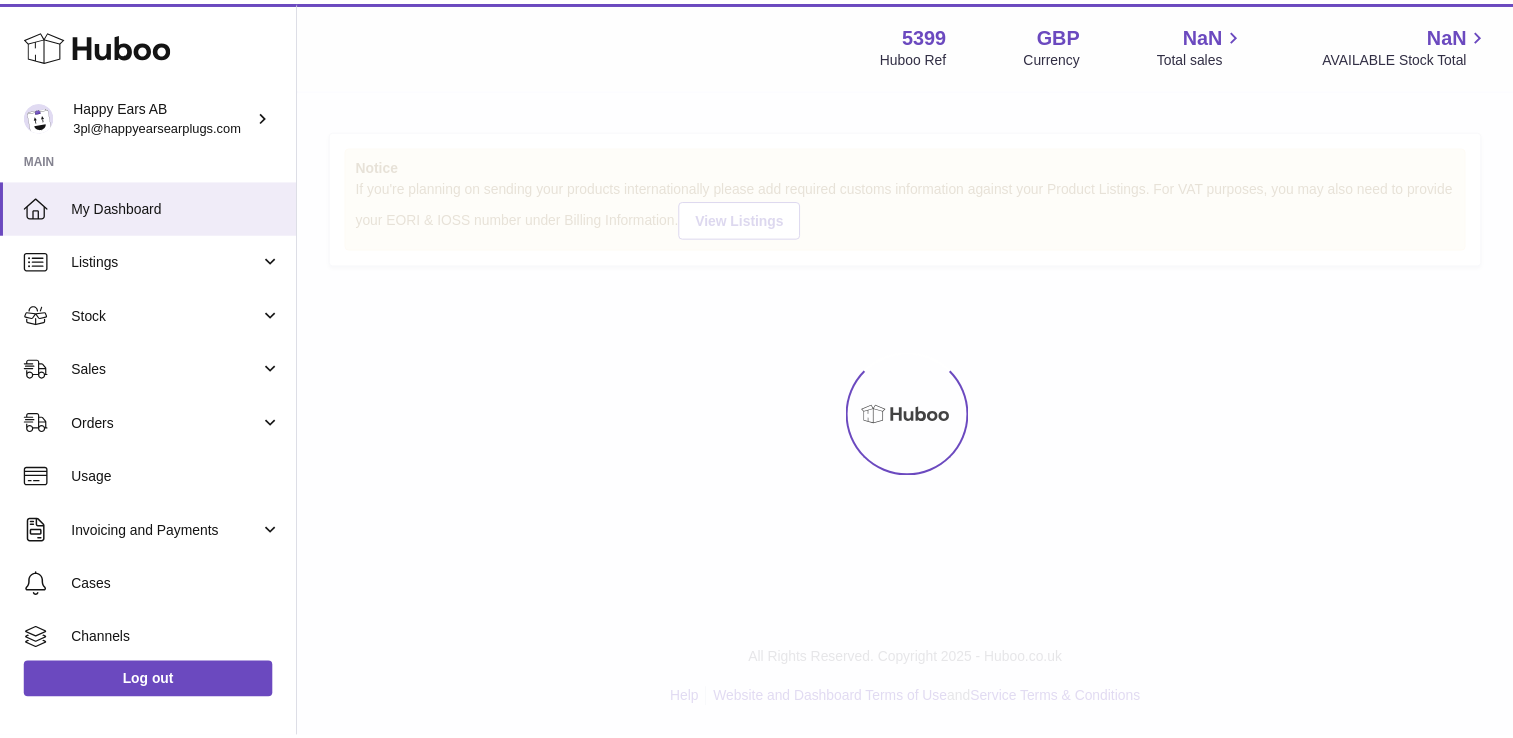 scroll, scrollTop: 0, scrollLeft: 0, axis: both 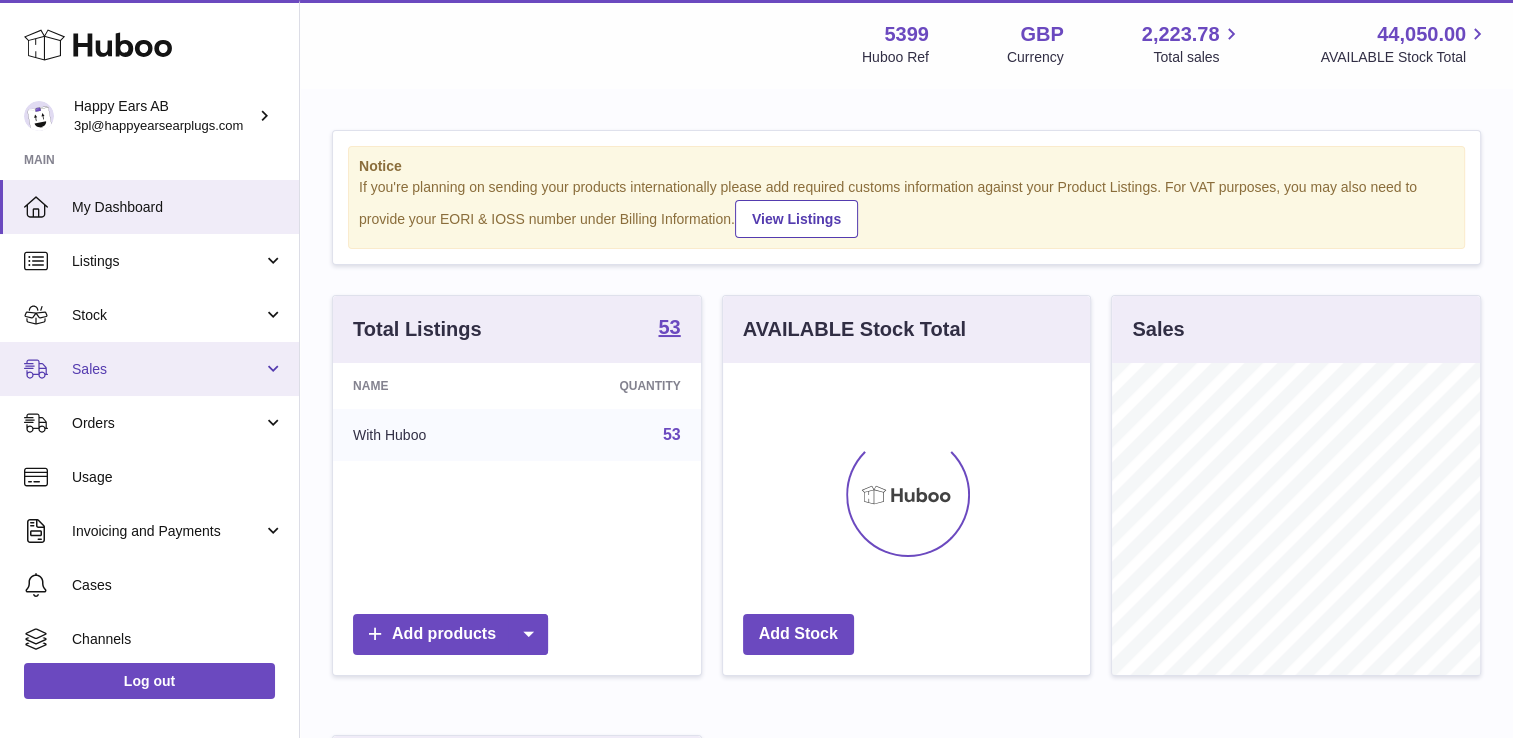 click on "Sales" at bounding box center [167, 369] 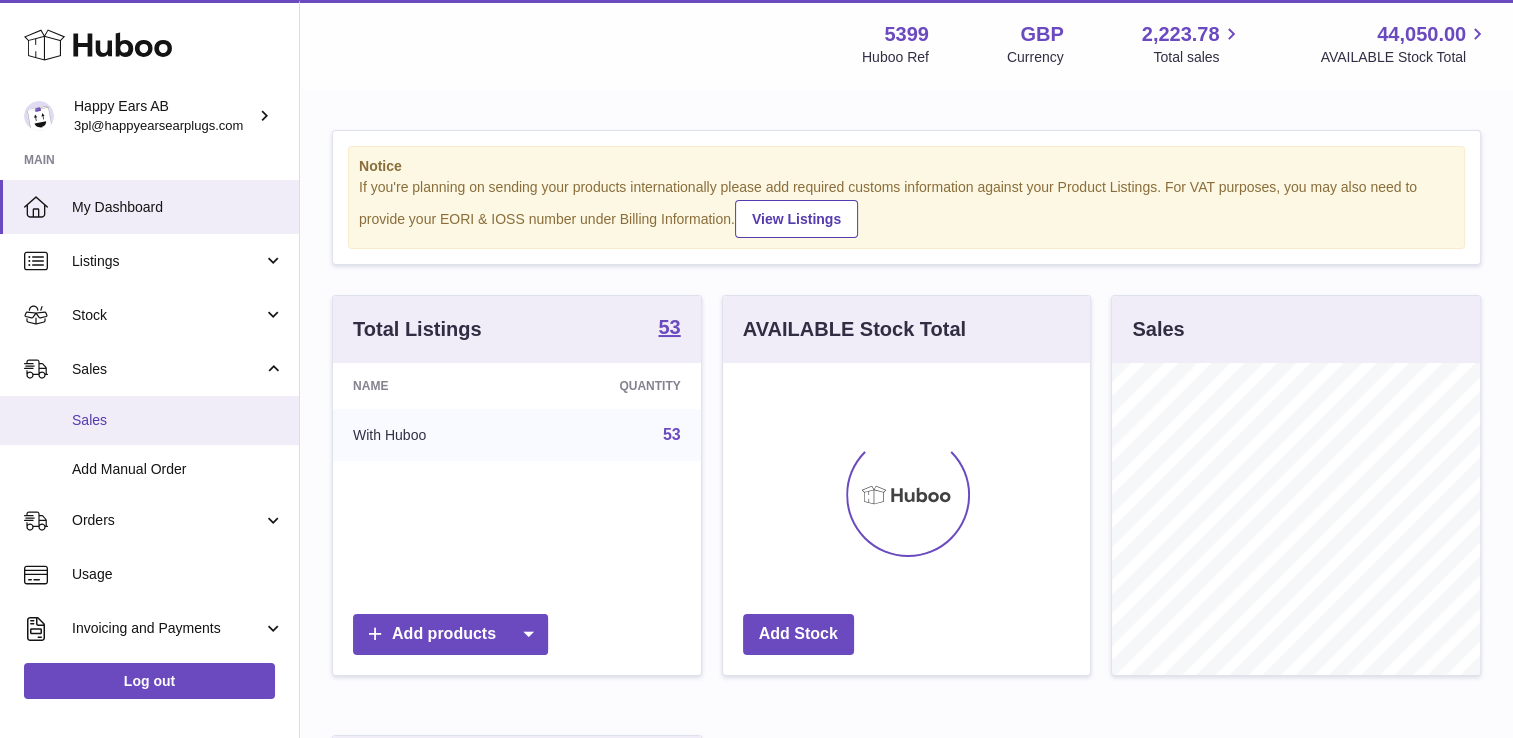 click on "Sales" at bounding box center [178, 420] 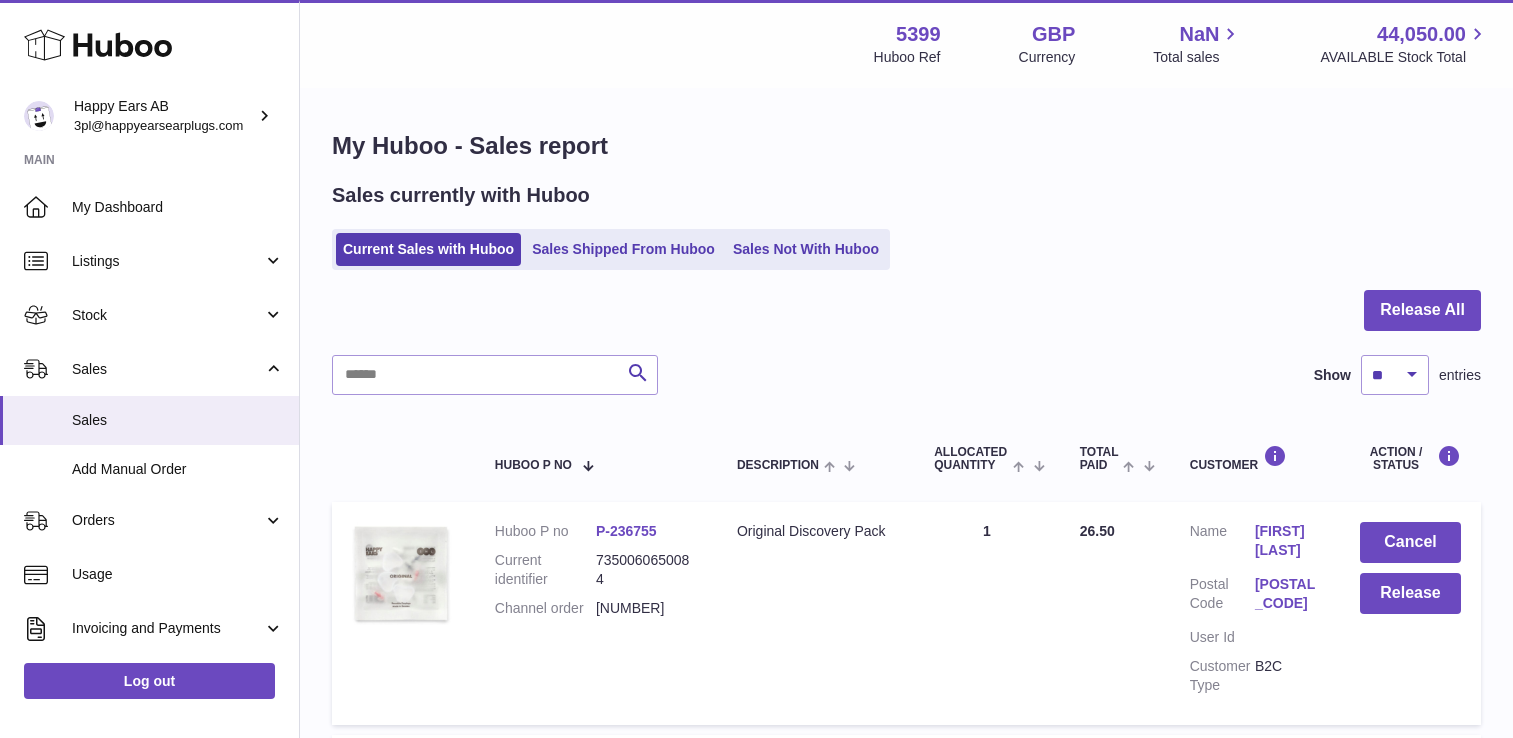 scroll, scrollTop: 0, scrollLeft: 0, axis: both 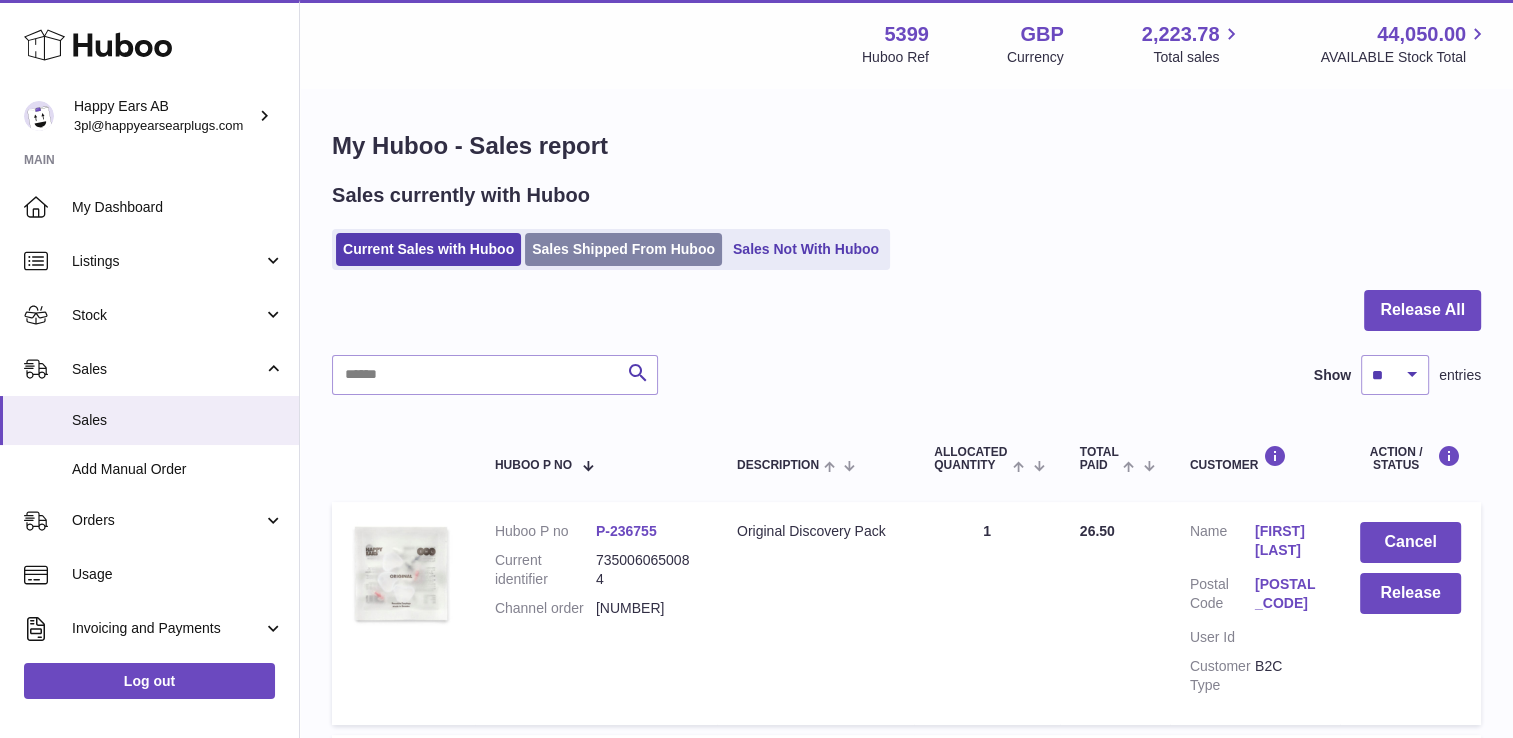 click on "Sales Shipped From Huboo" at bounding box center (623, 249) 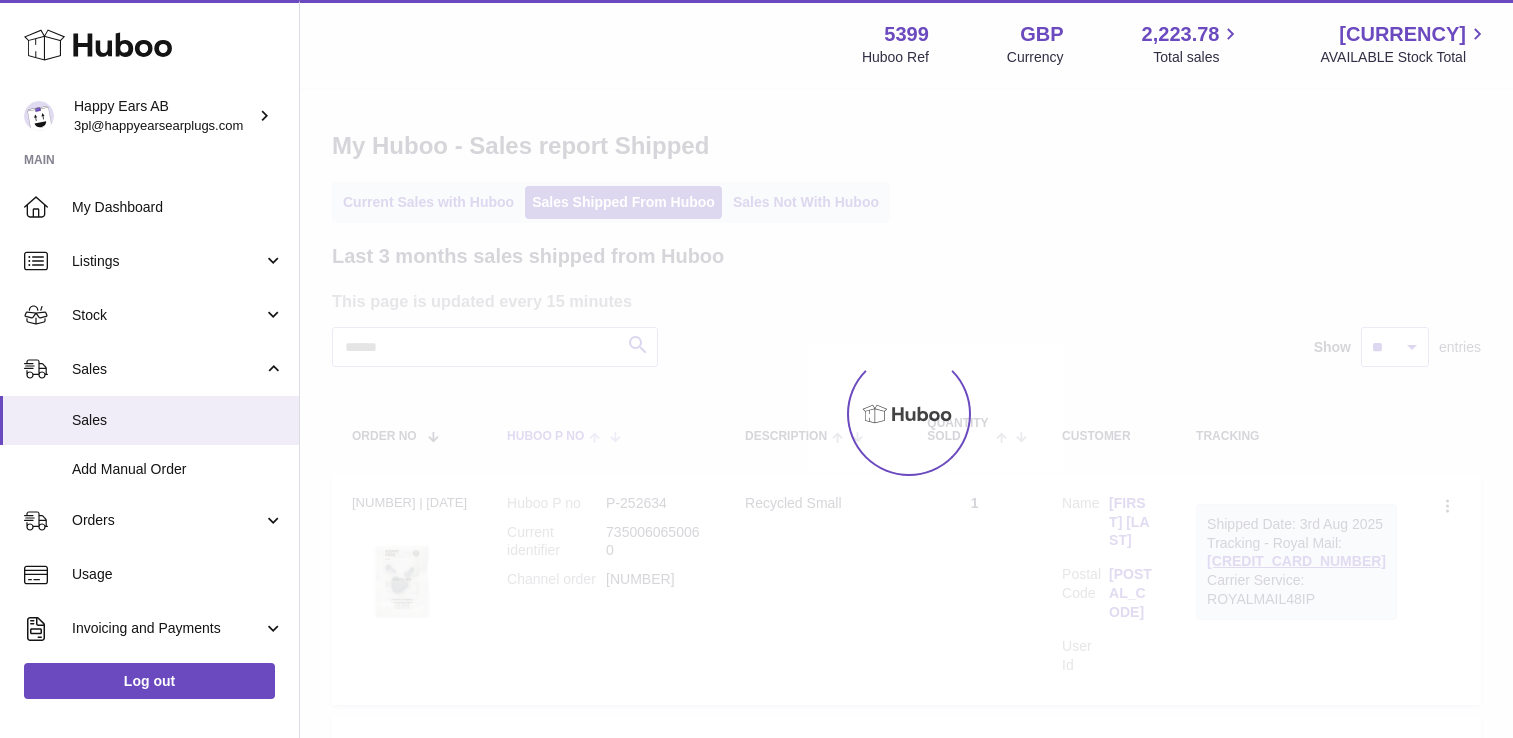 scroll, scrollTop: 0, scrollLeft: 0, axis: both 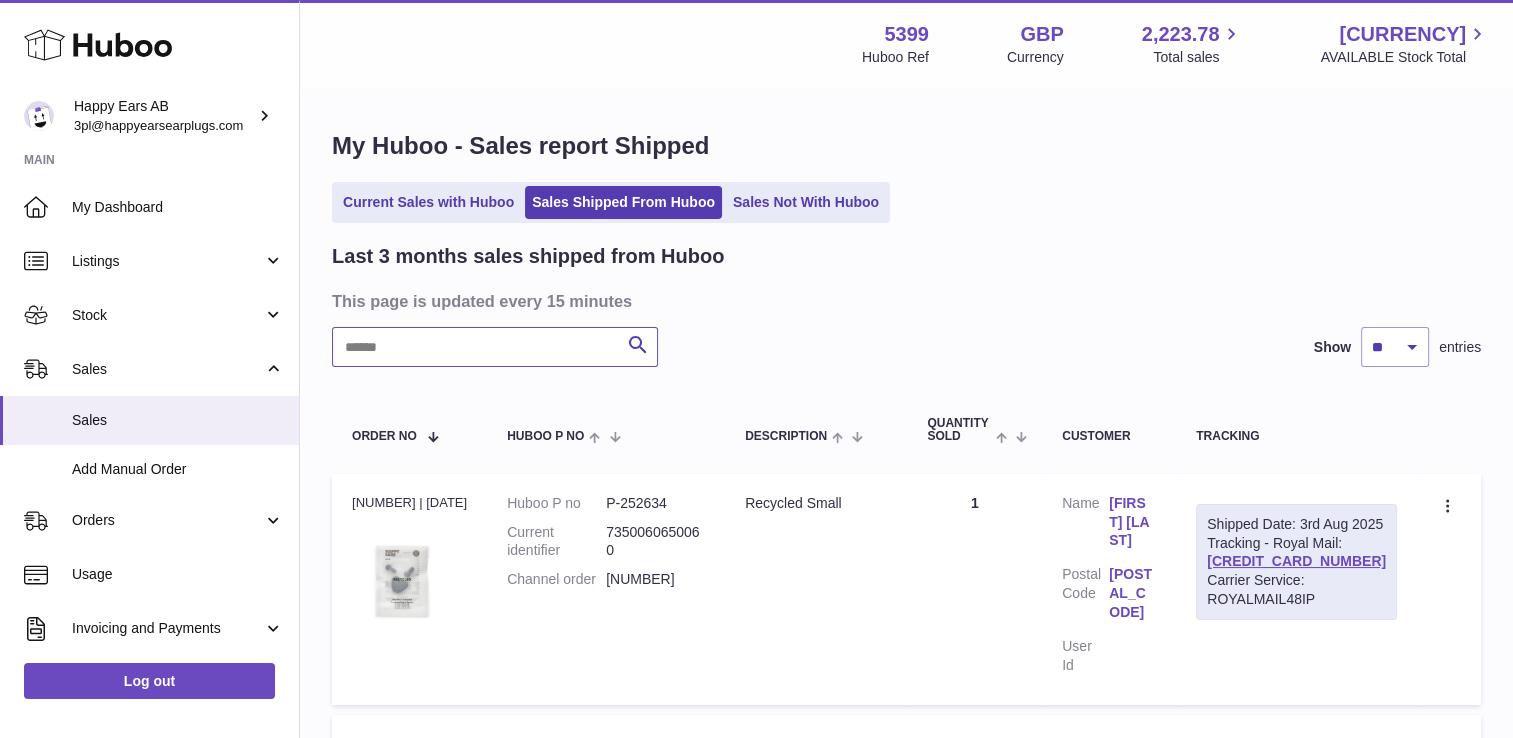 paste on "*******" 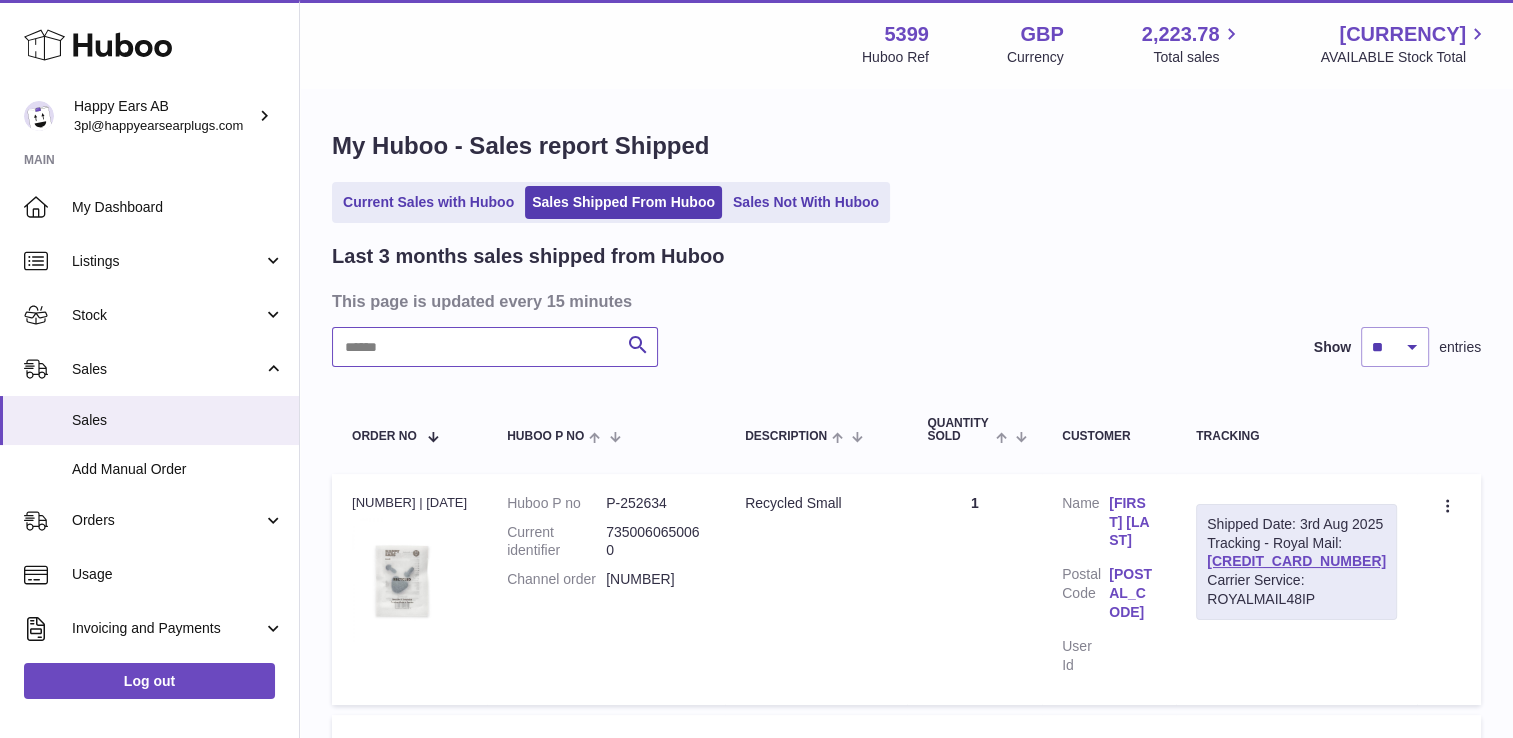 click at bounding box center [495, 347] 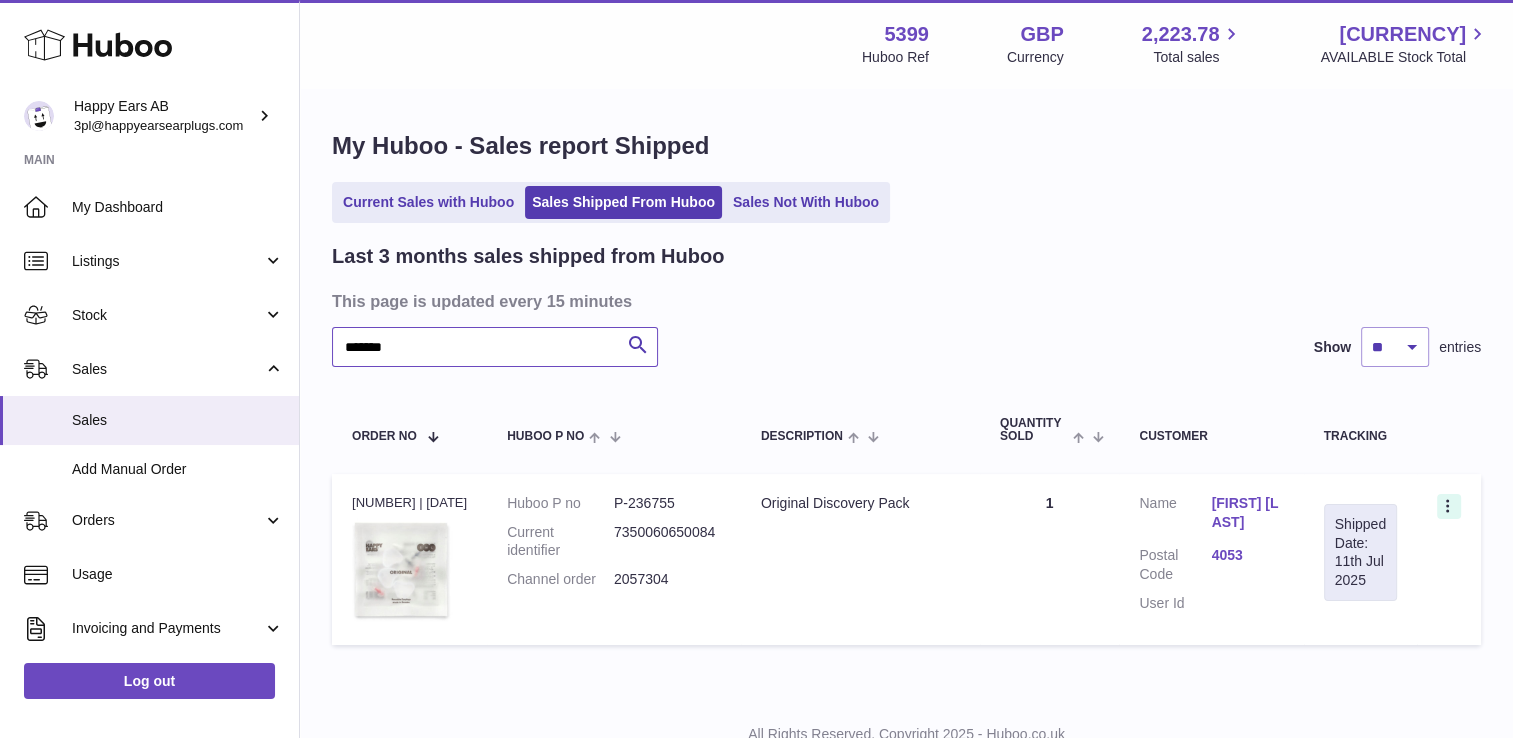 type on "*******" 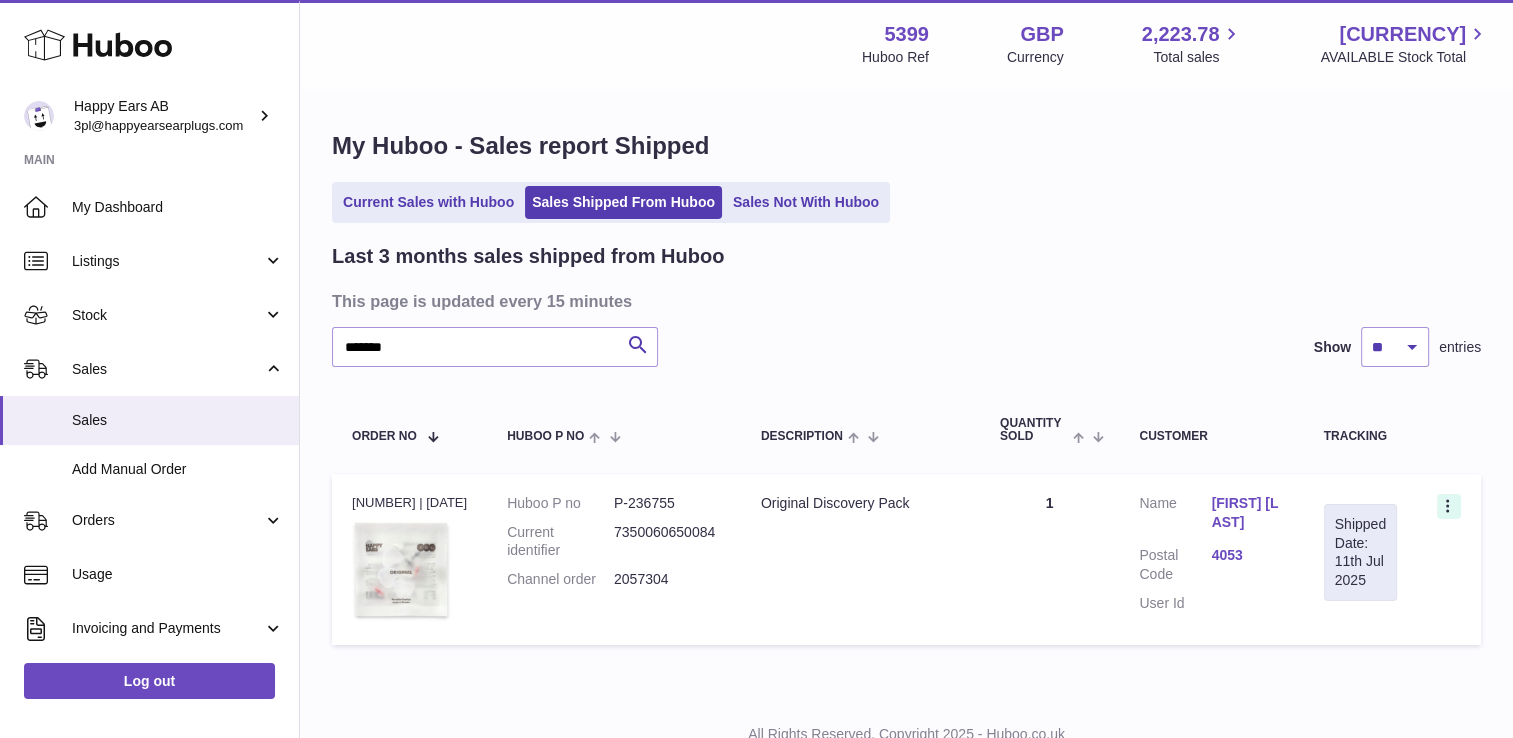 click 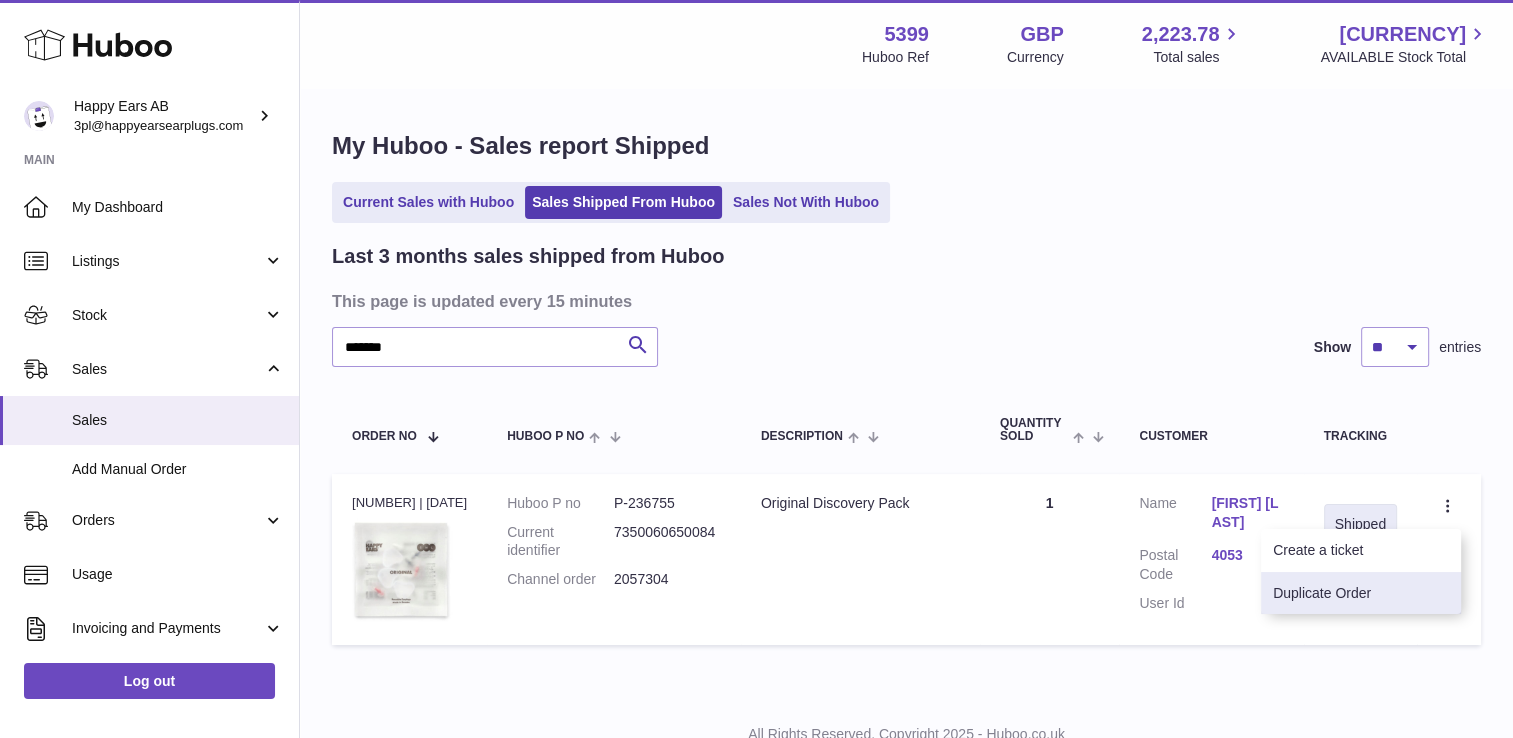 click on "Duplicate Order" at bounding box center (1361, 593) 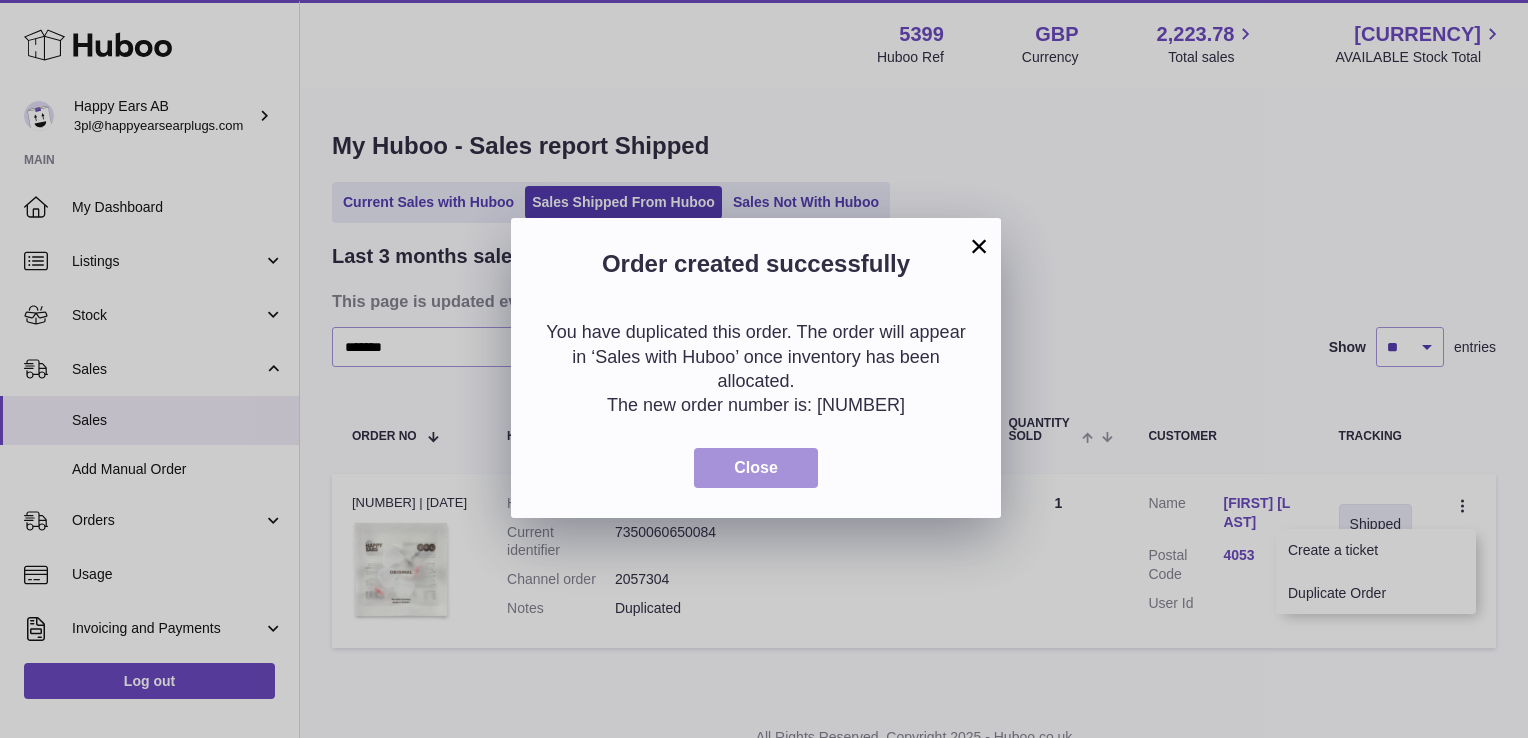 click on "Close" at bounding box center [756, 467] 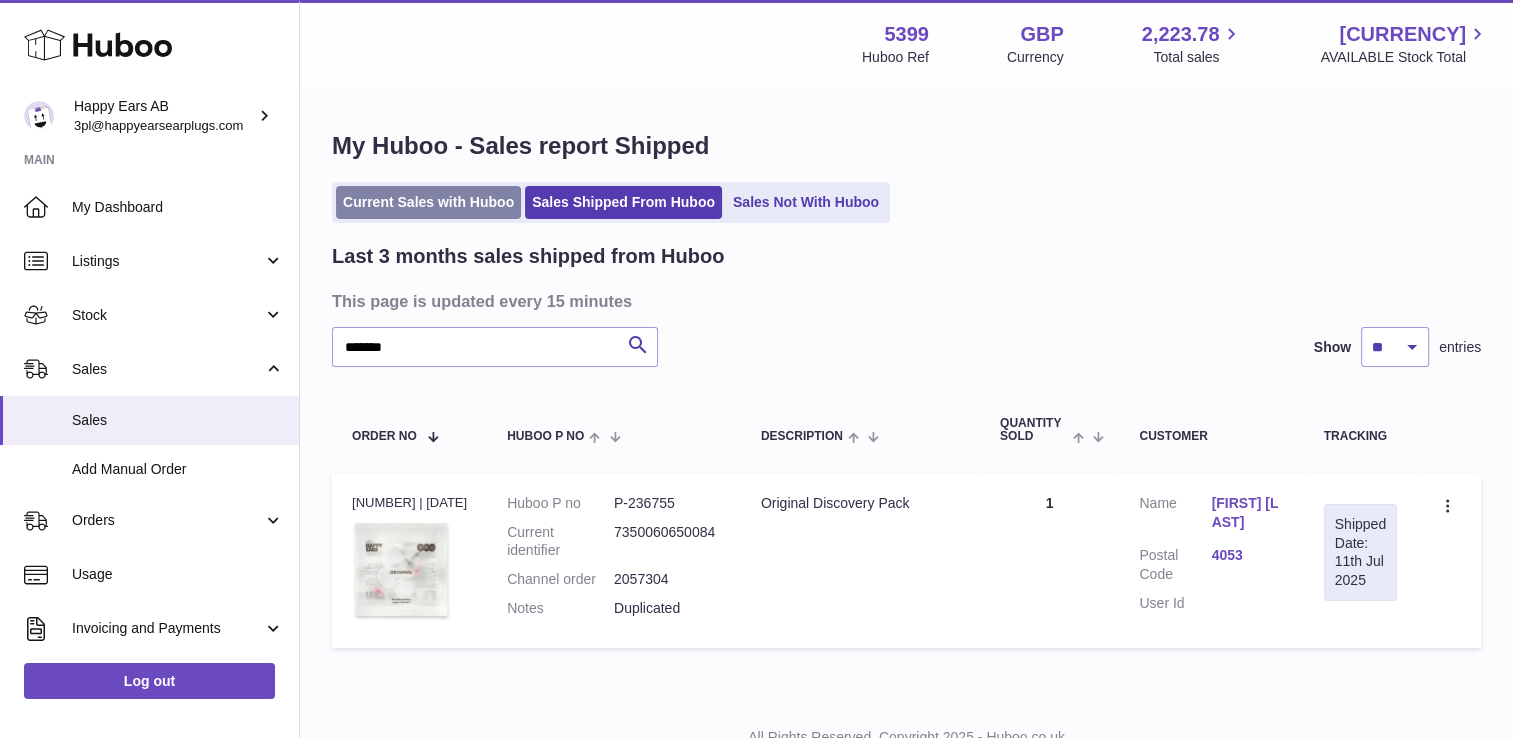 click on "Current Sales with Huboo" at bounding box center [428, 202] 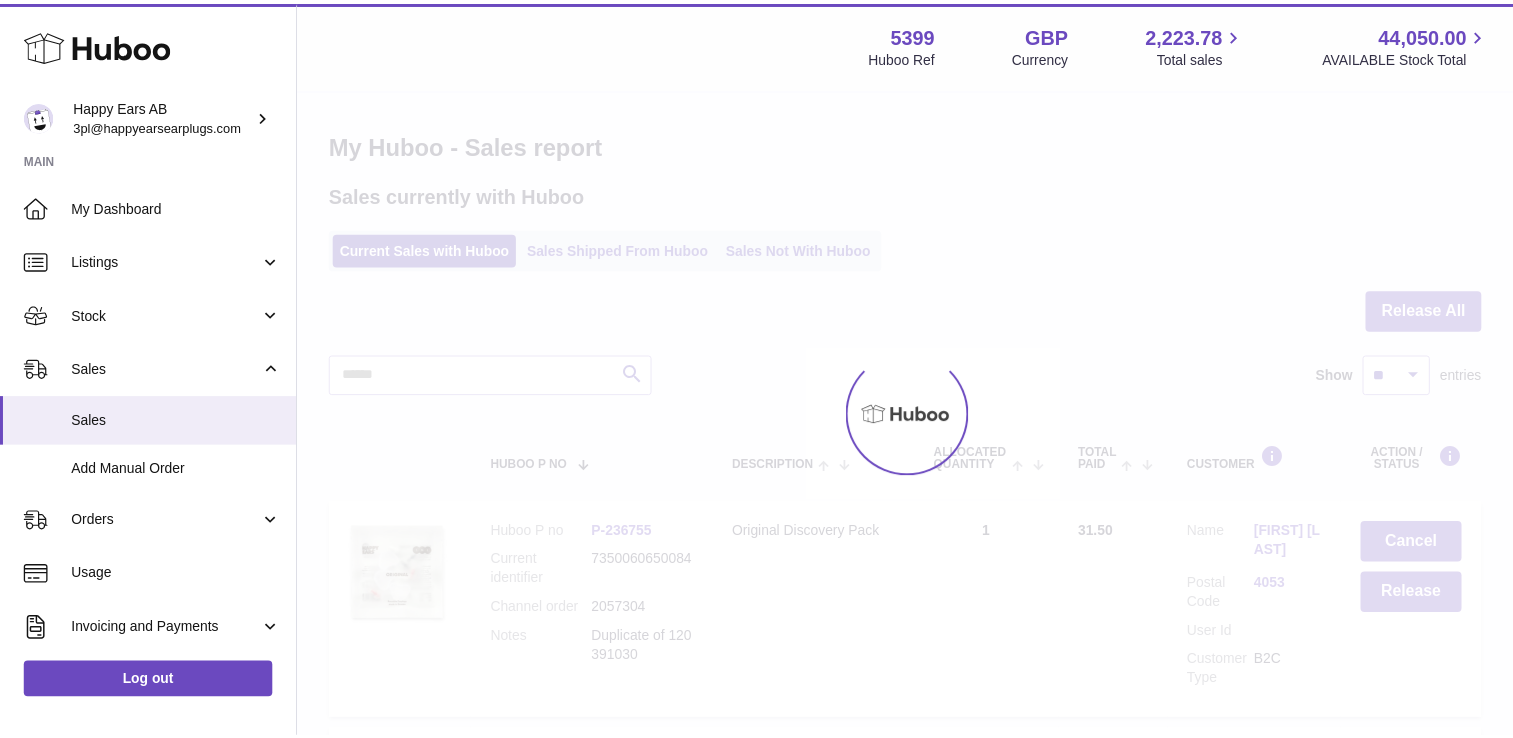 scroll, scrollTop: 0, scrollLeft: 0, axis: both 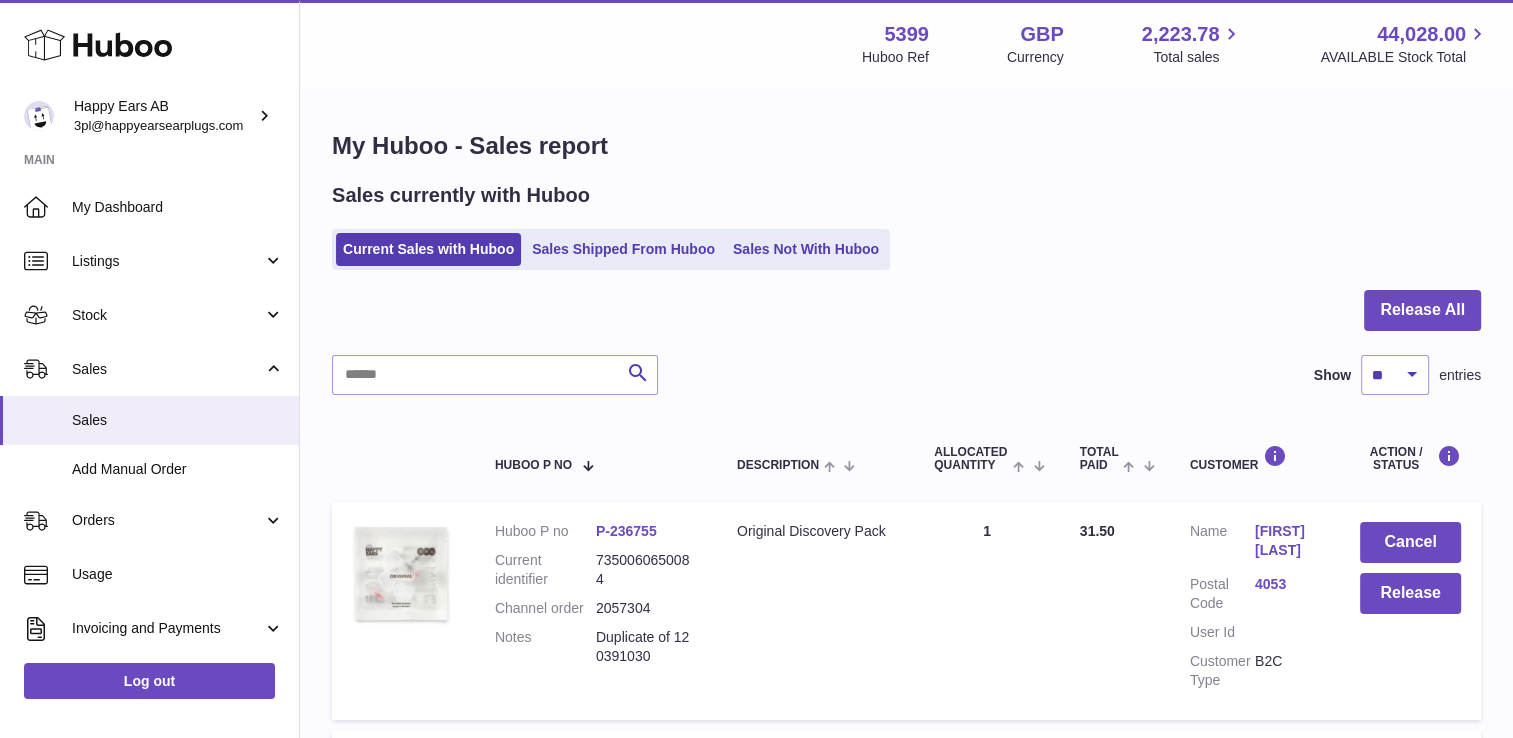 click on "Denny Herzlieb" at bounding box center (1287, 541) 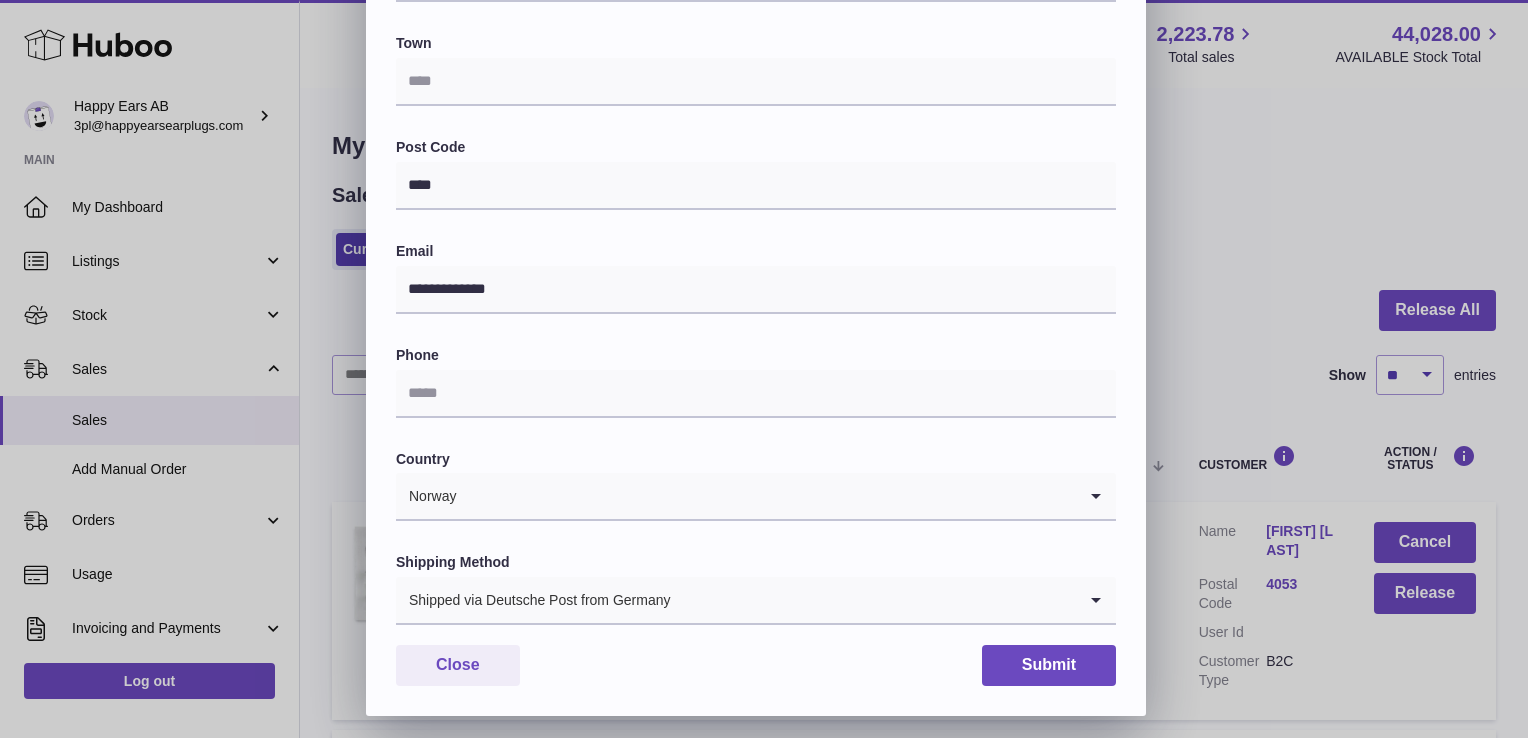 scroll, scrollTop: 521, scrollLeft: 0, axis: vertical 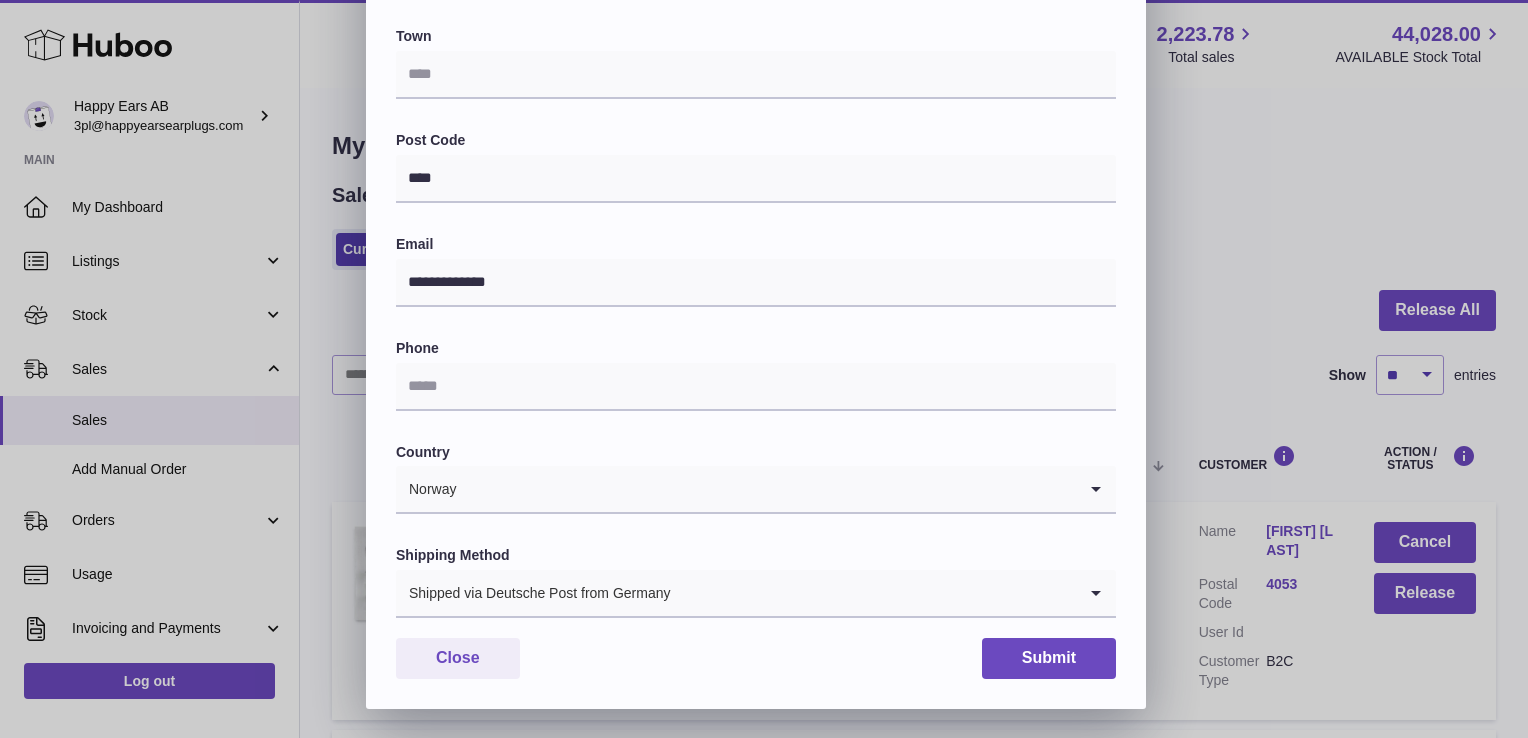 click on "Shipped via Deutsche Post from Germany" at bounding box center [736, 593] 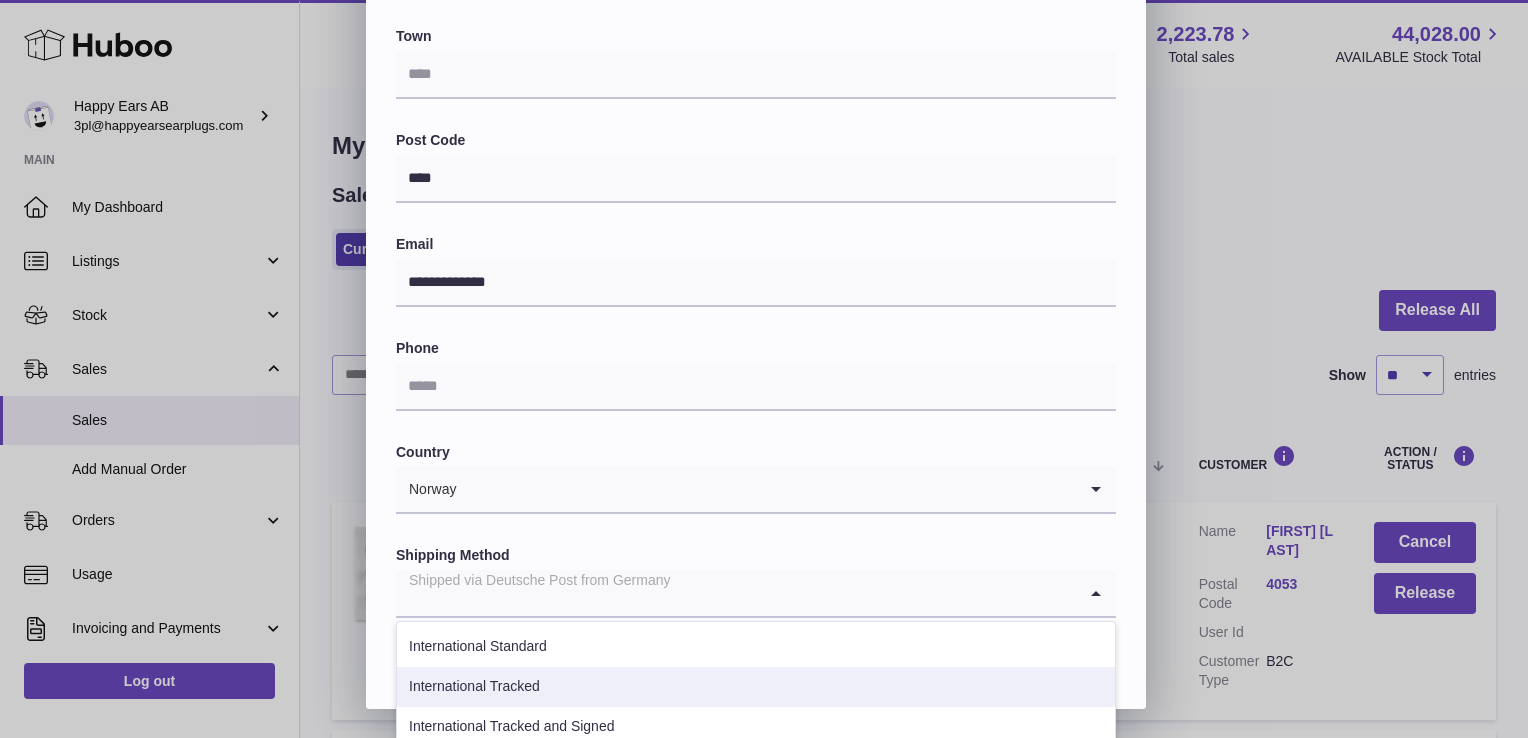 click on "International Tracked" at bounding box center [756, 687] 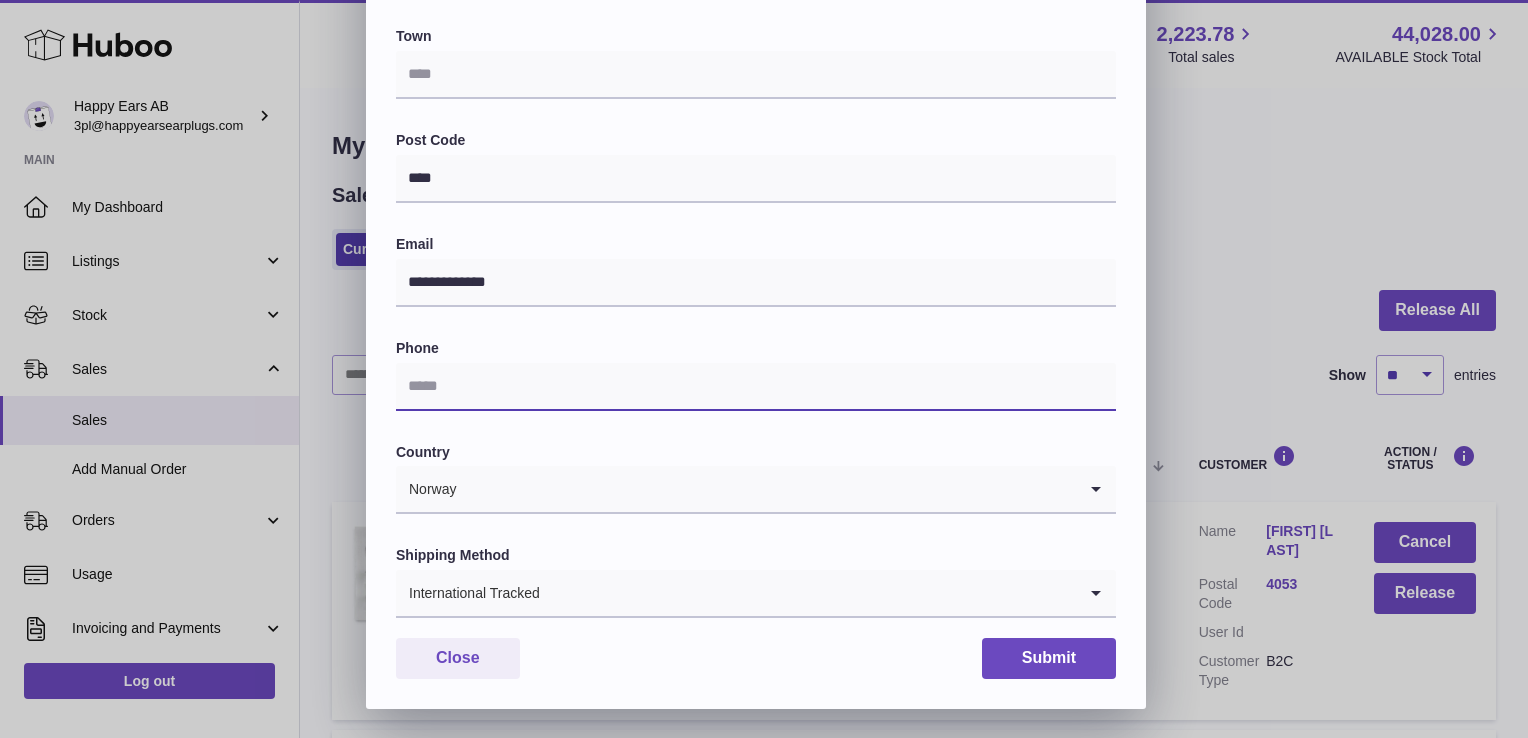 click at bounding box center [756, 387] 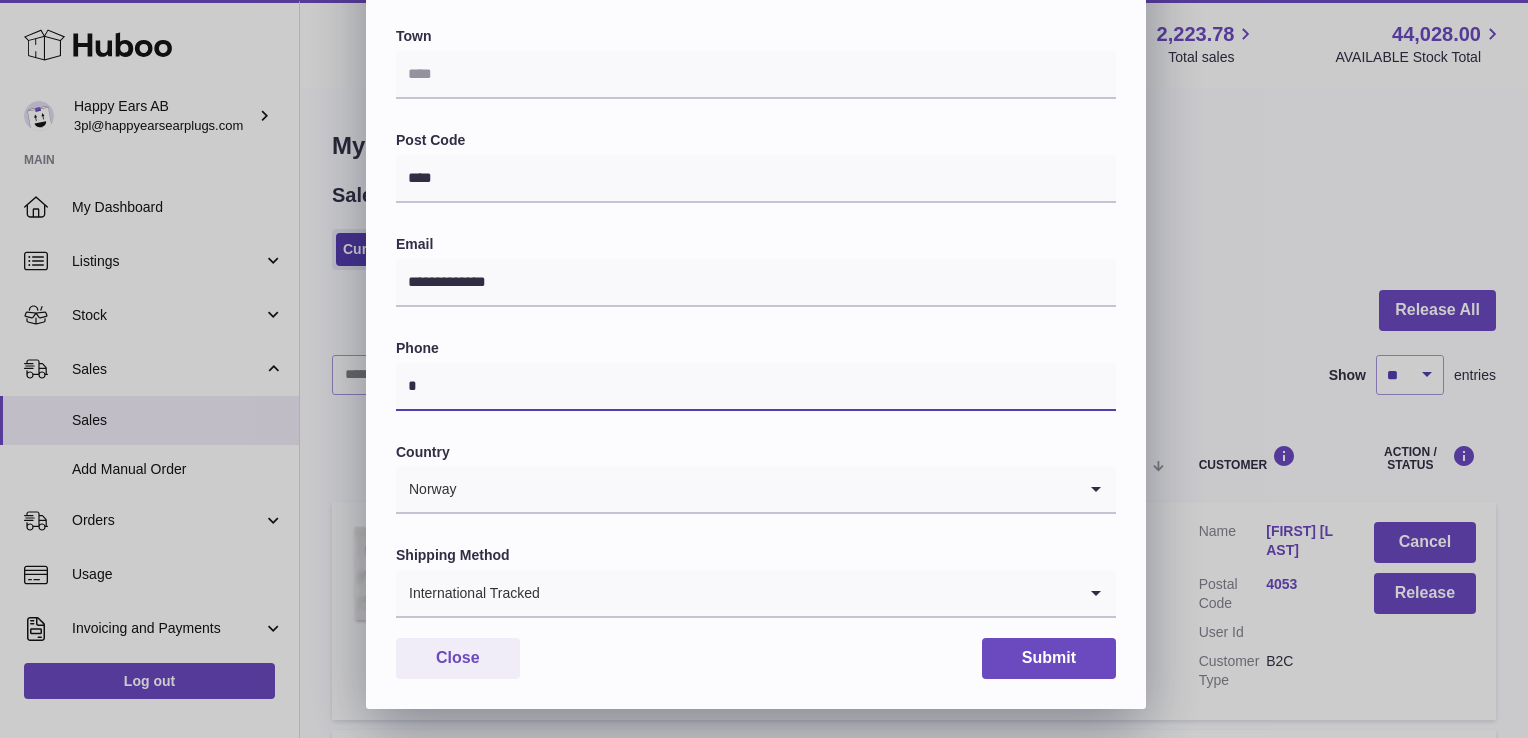 type on "*" 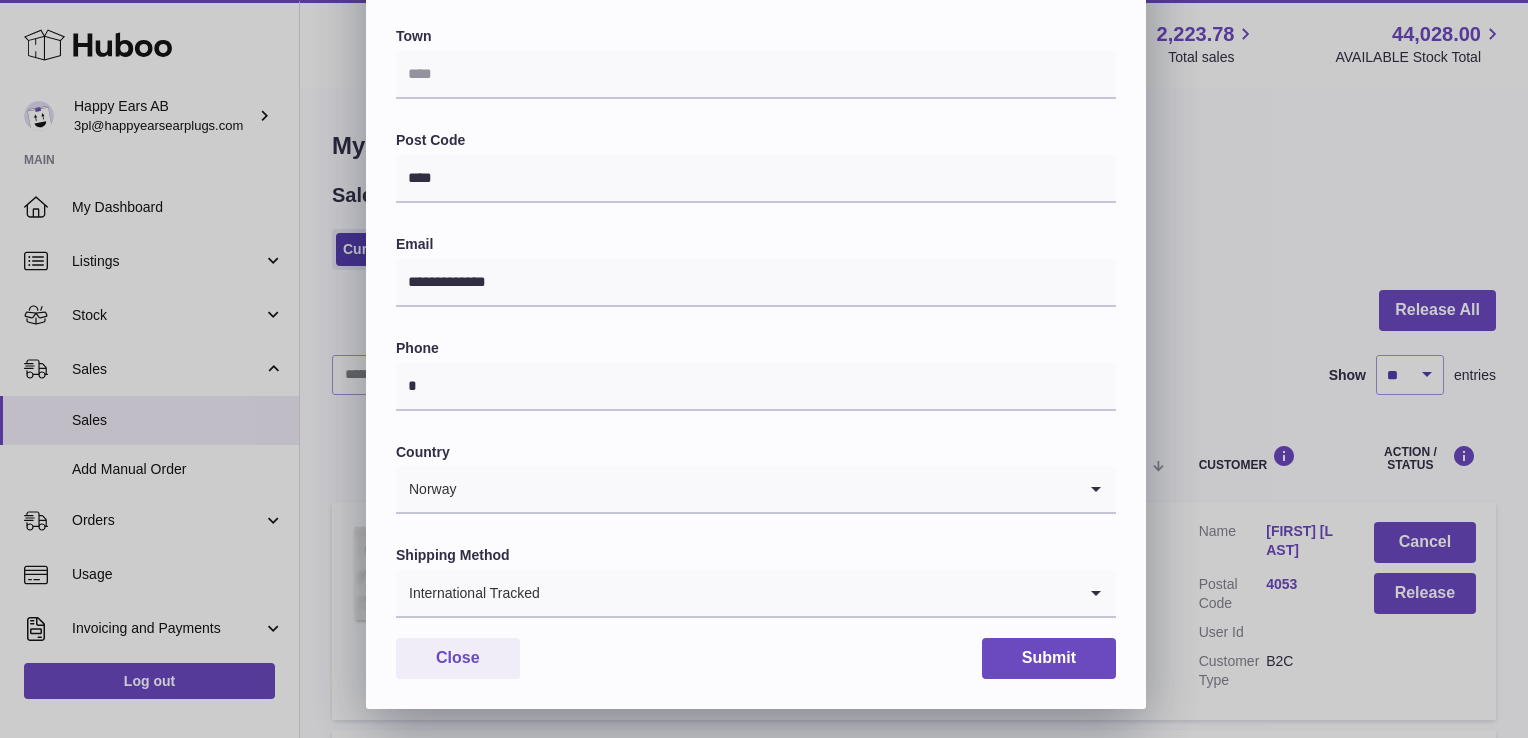 click on "**********" at bounding box center (756, 114) 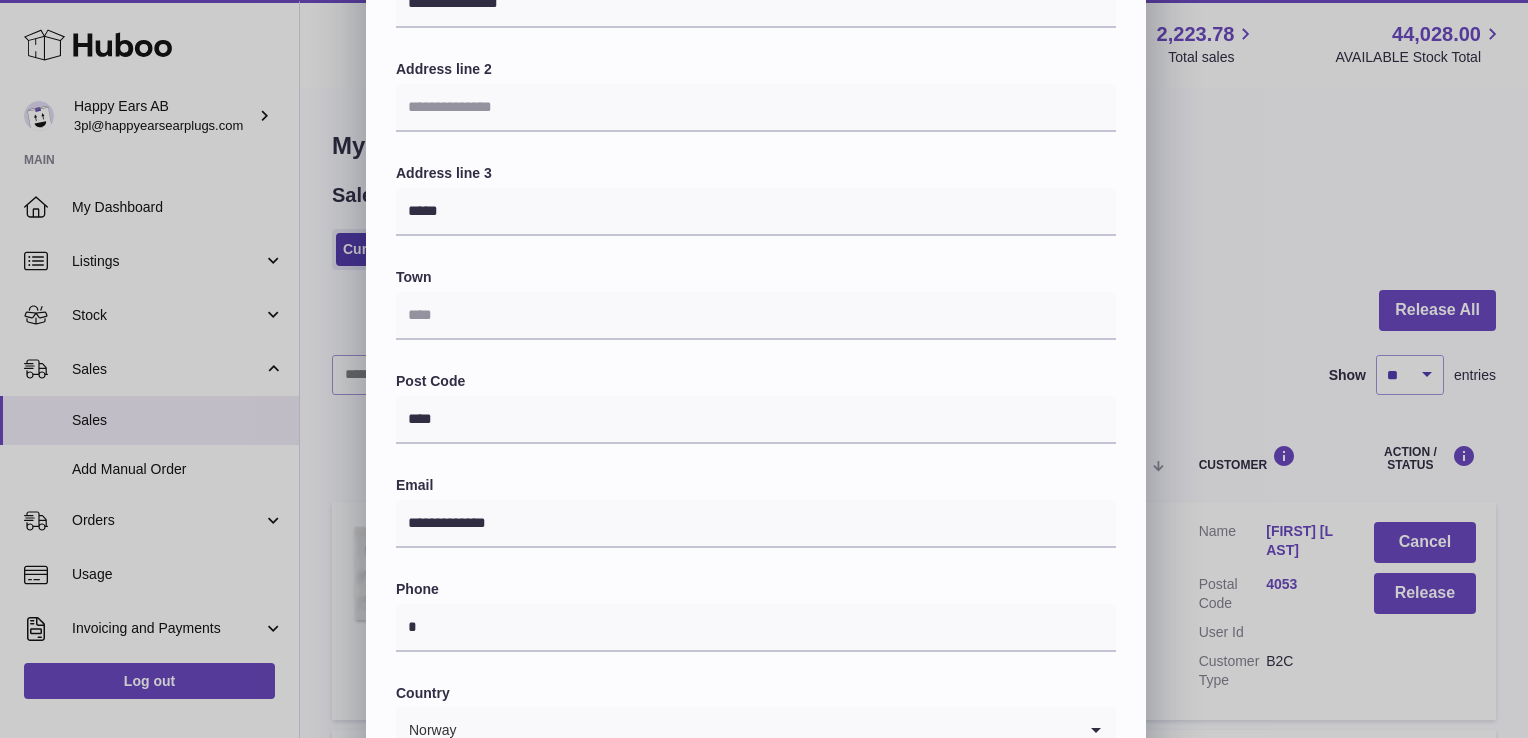 scroll, scrollTop: 221, scrollLeft: 0, axis: vertical 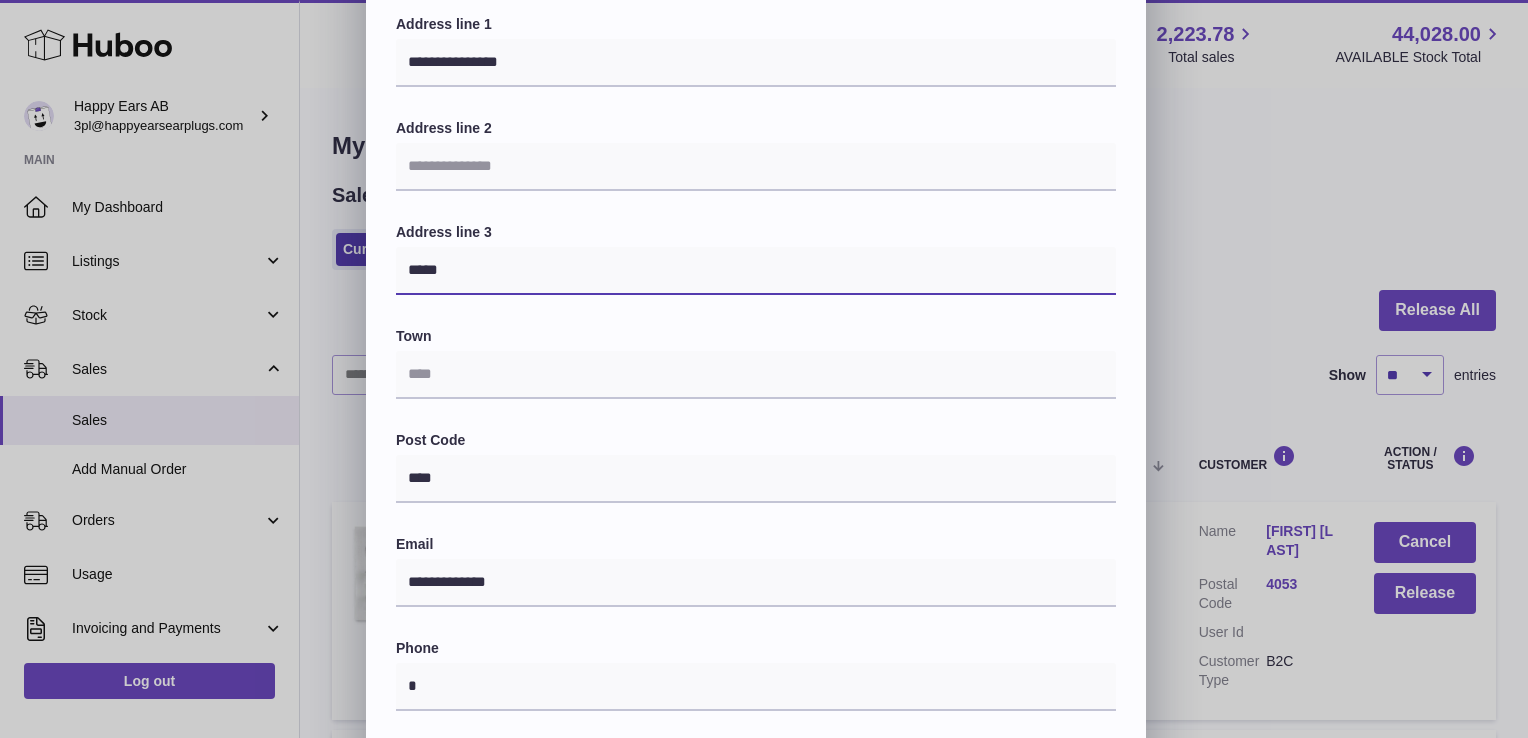drag, startPoint x: 500, startPoint y: 278, endPoint x: 393, endPoint y: 283, distance: 107.11676 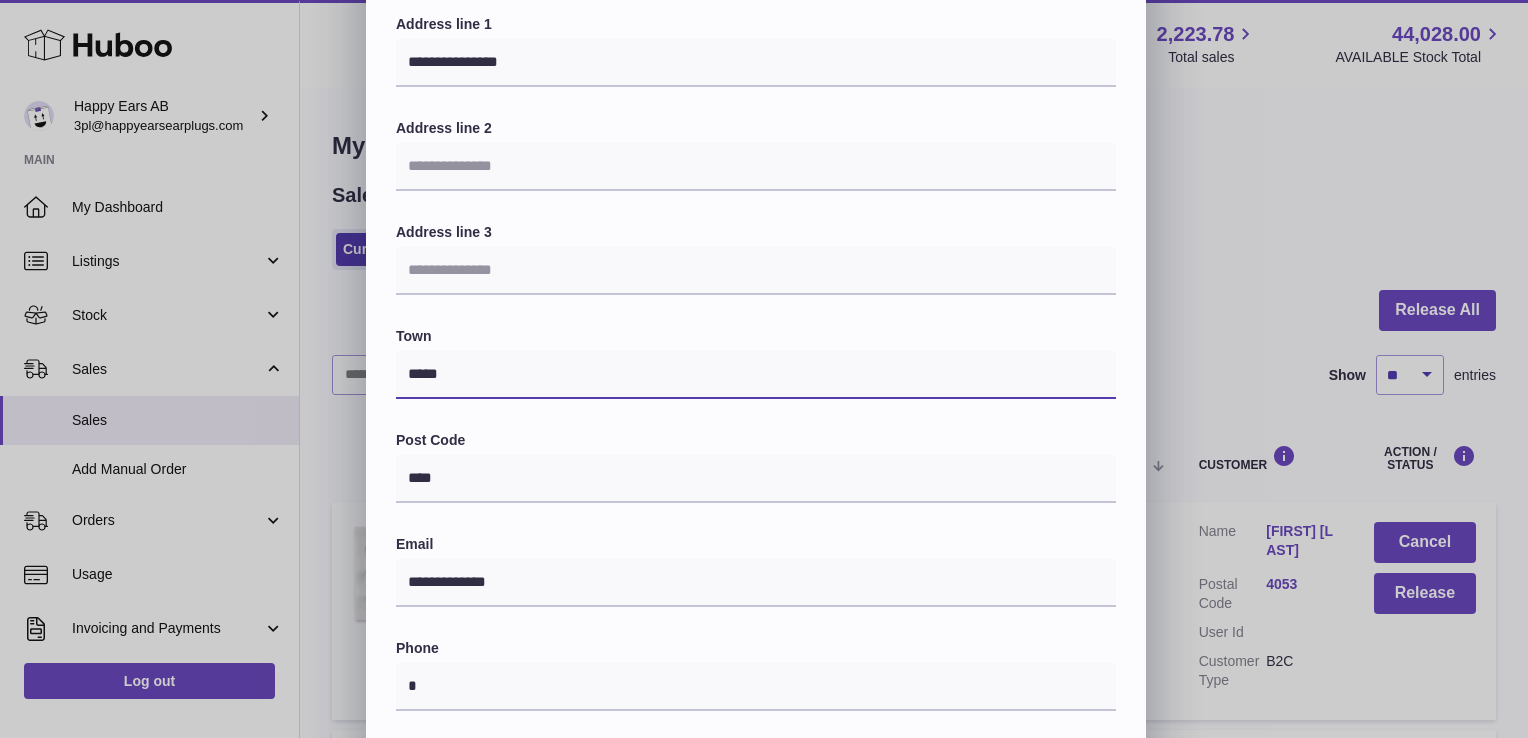 click on "*****" at bounding box center (756, 375) 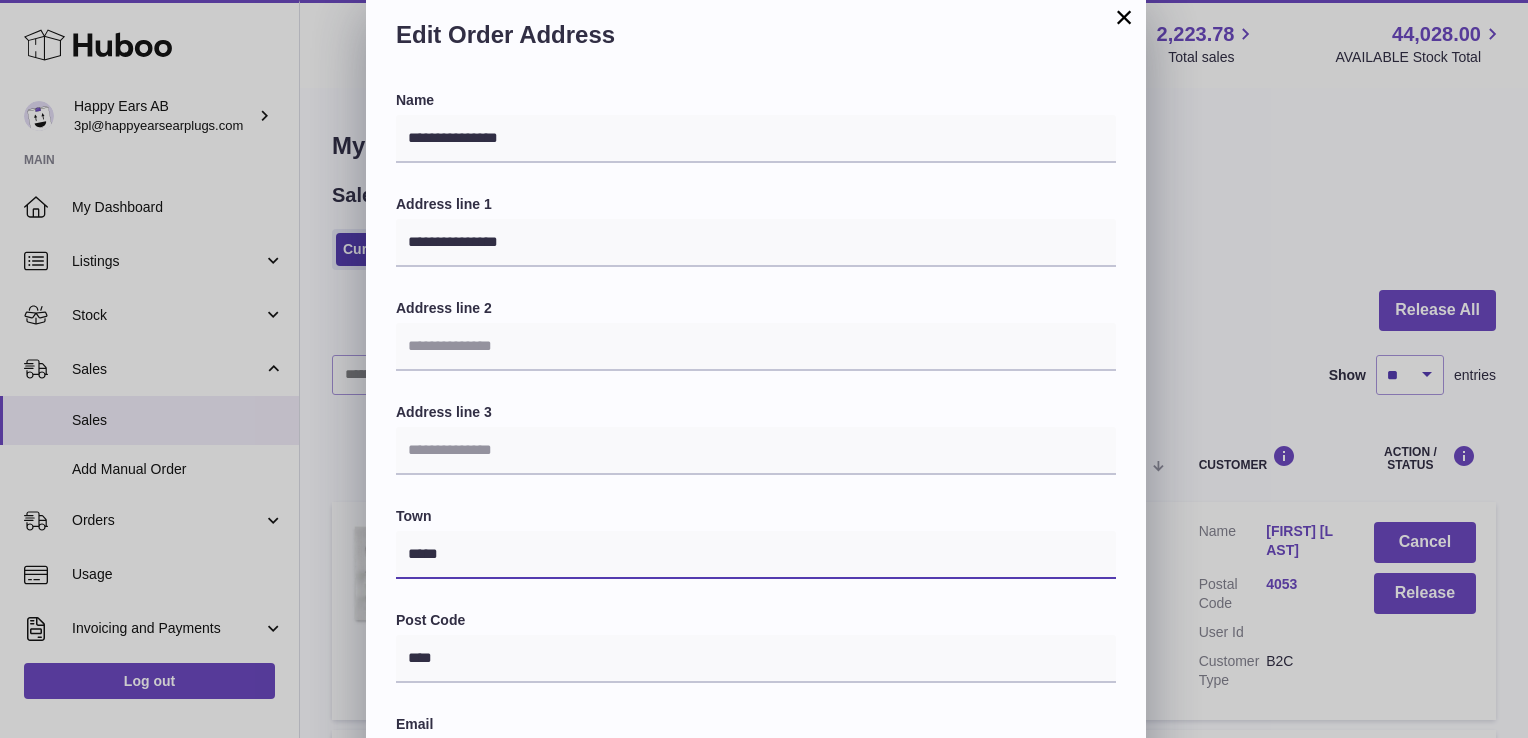 scroll, scrollTop: 21, scrollLeft: 0, axis: vertical 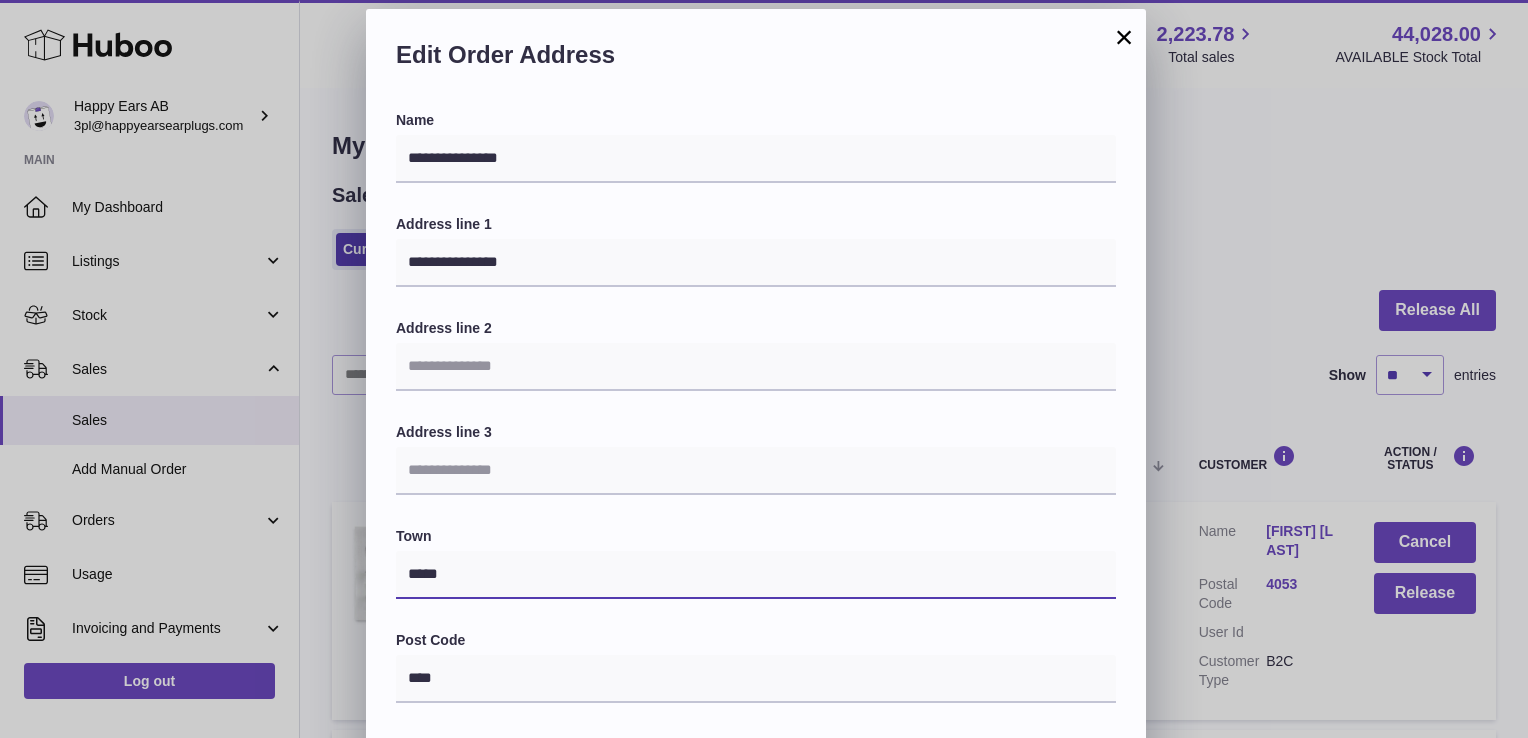 type on "*****" 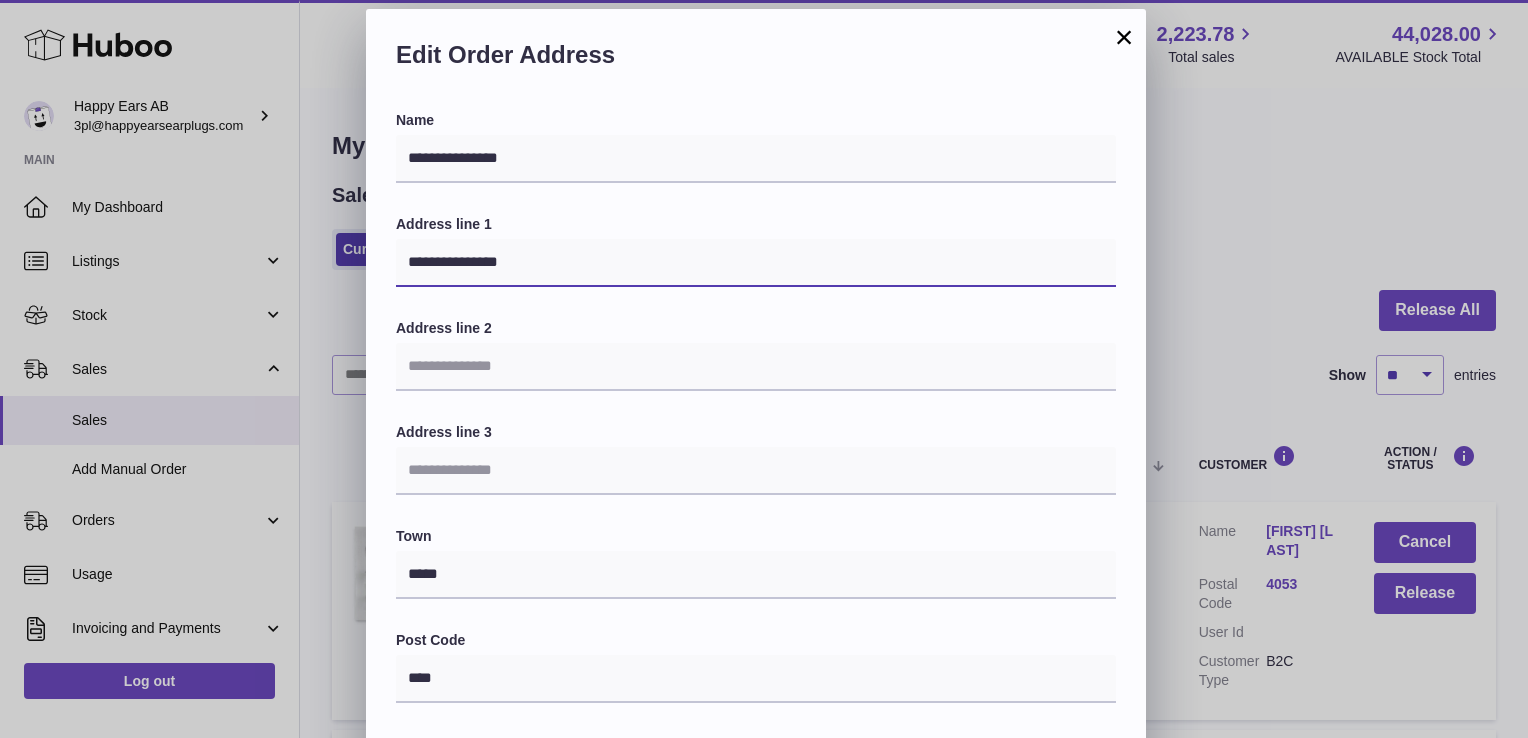 click on "**********" at bounding box center [756, 263] 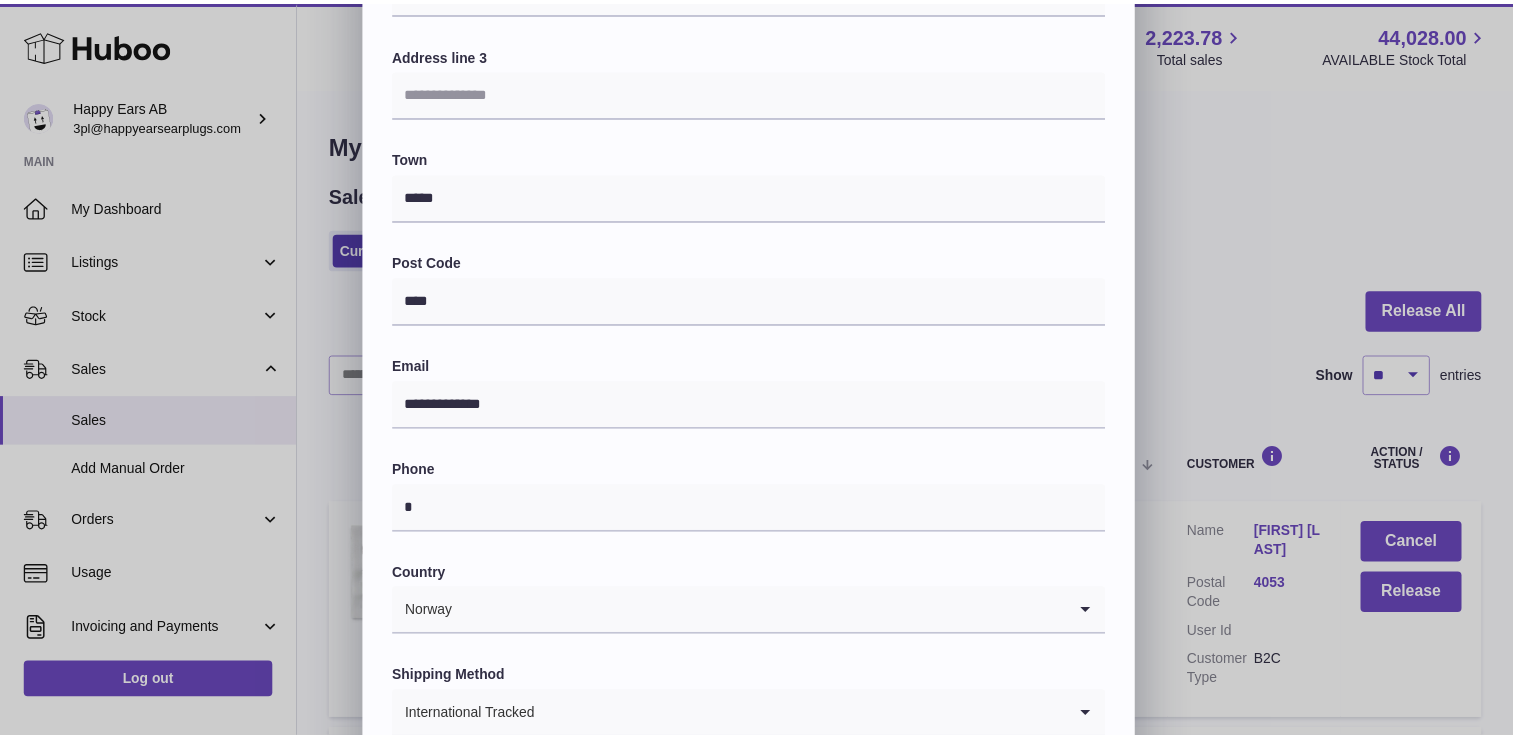 scroll, scrollTop: 521, scrollLeft: 0, axis: vertical 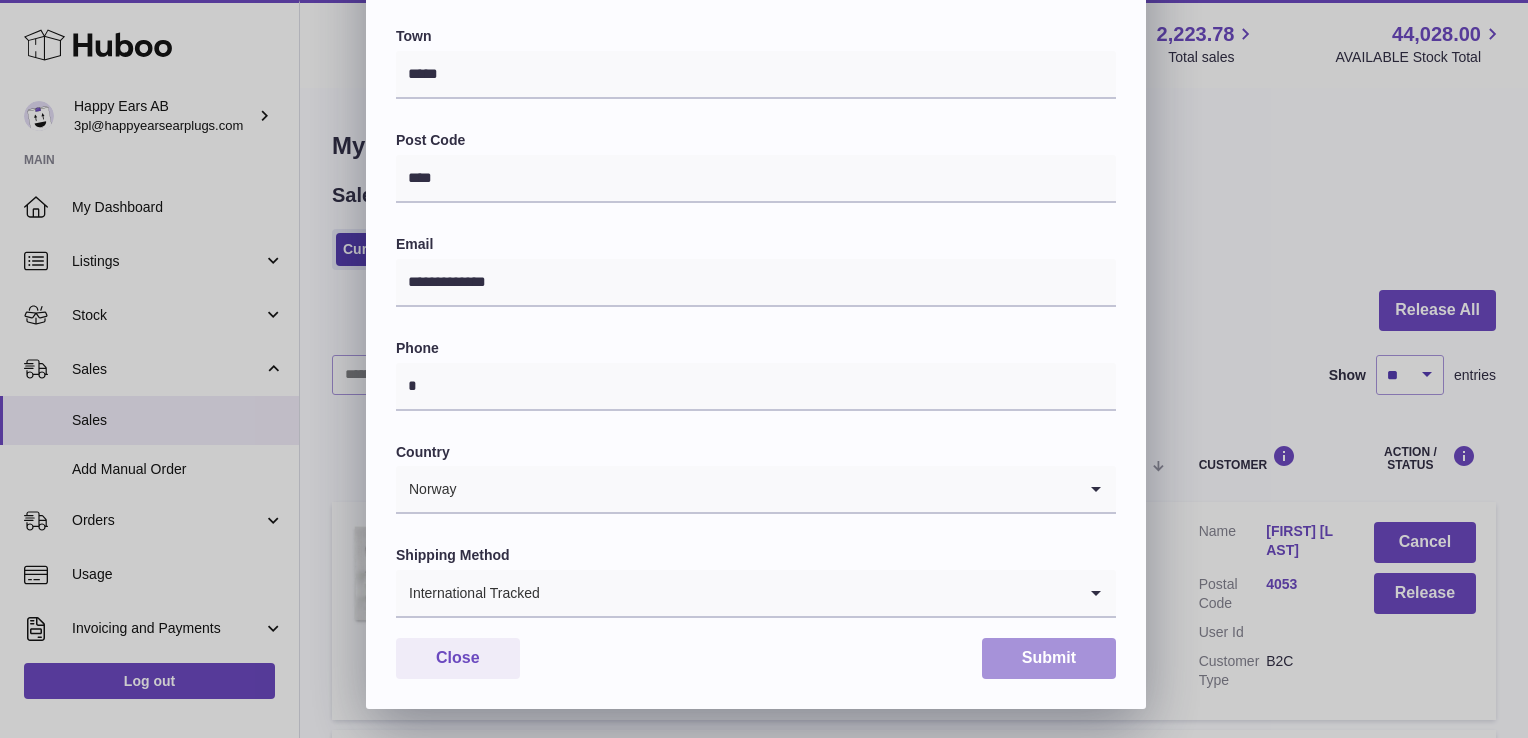 type on "**********" 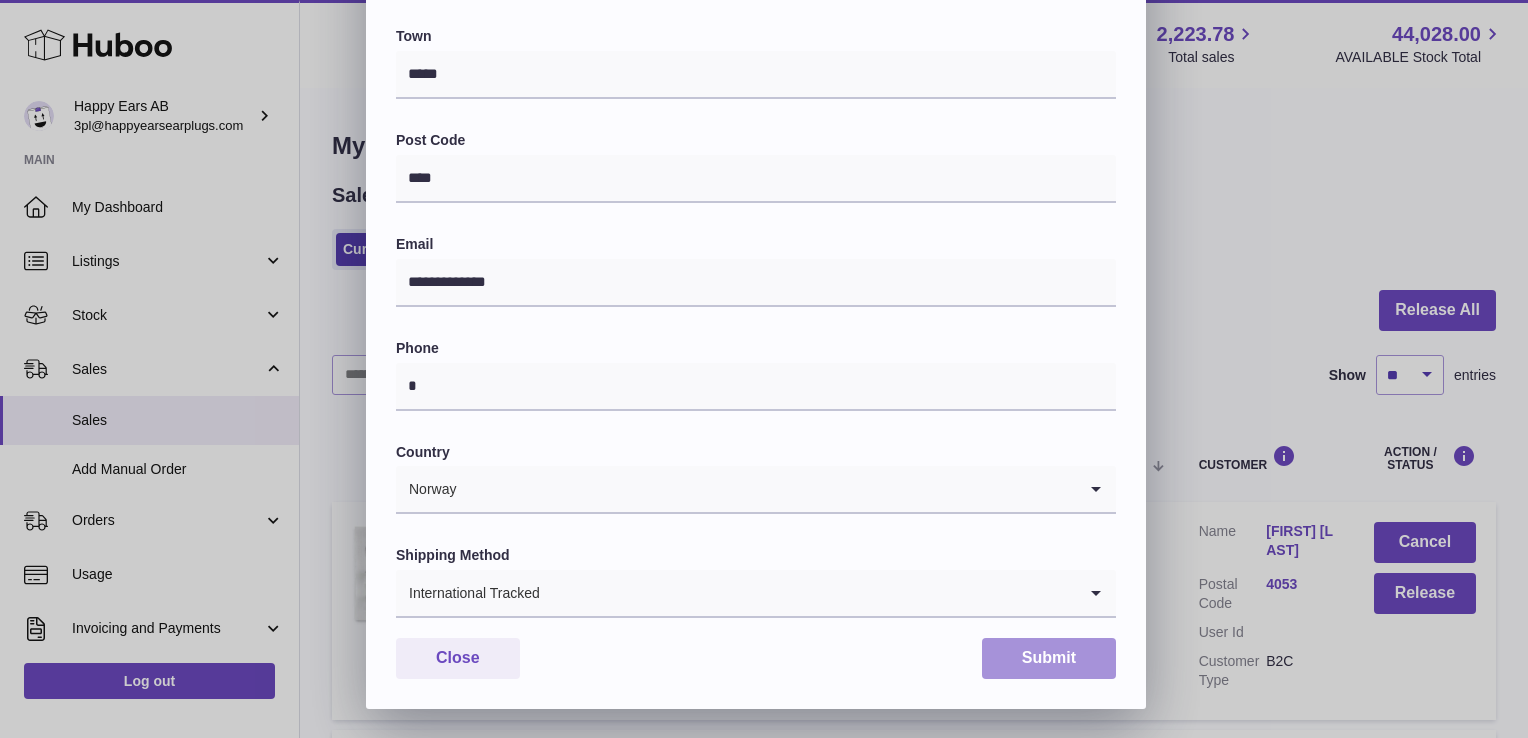 click on "Submit" at bounding box center [1049, 658] 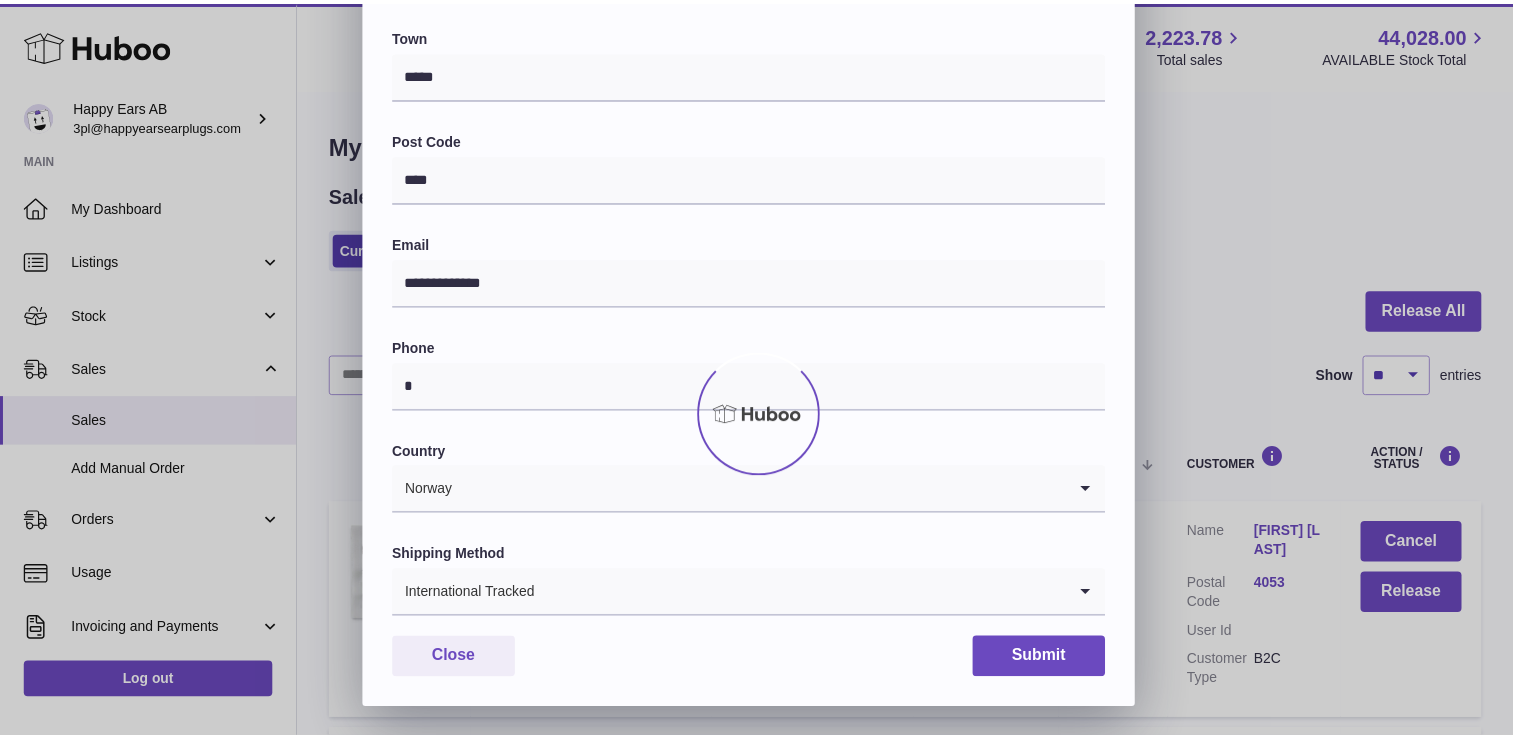 scroll, scrollTop: 0, scrollLeft: 0, axis: both 